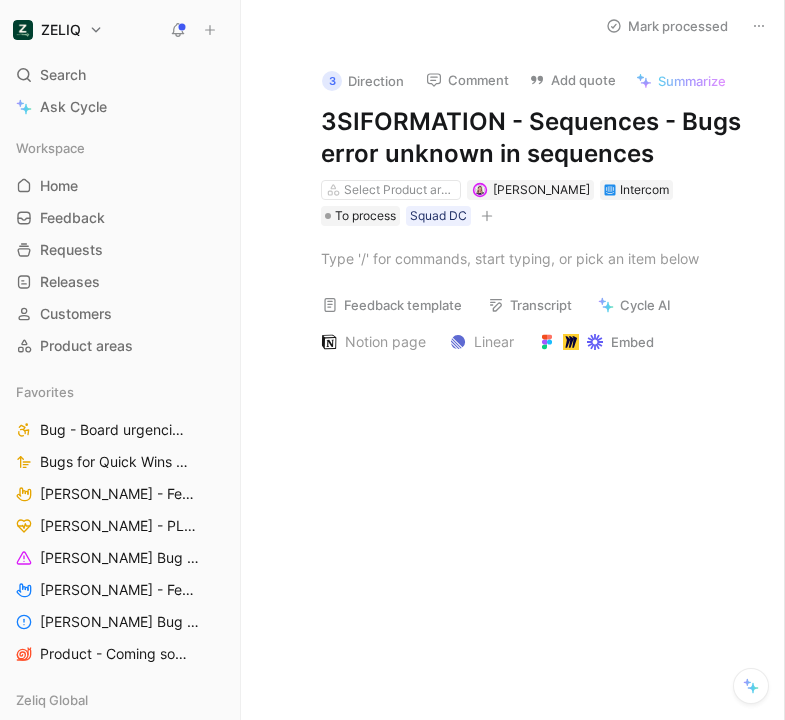 scroll, scrollTop: 0, scrollLeft: 0, axis: both 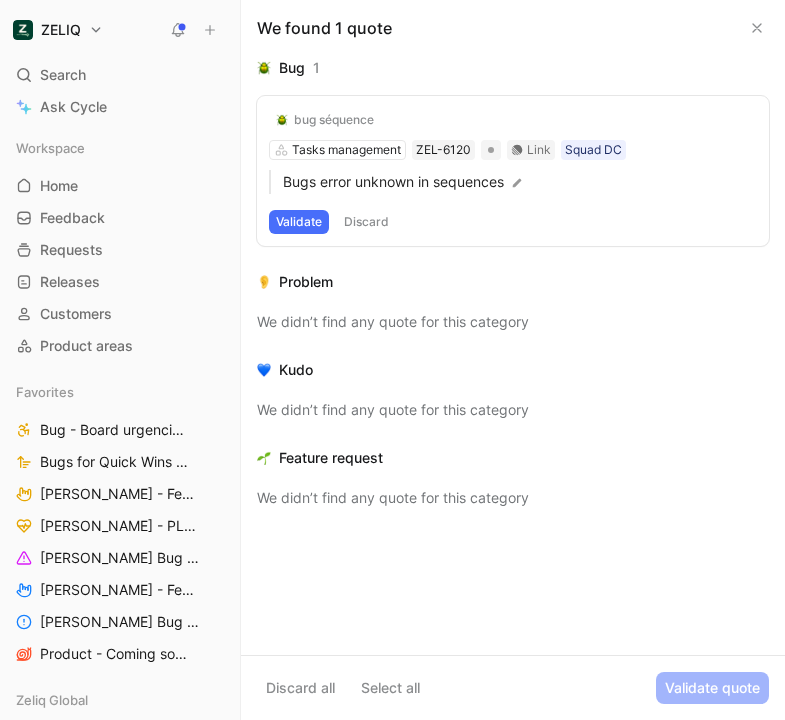 click 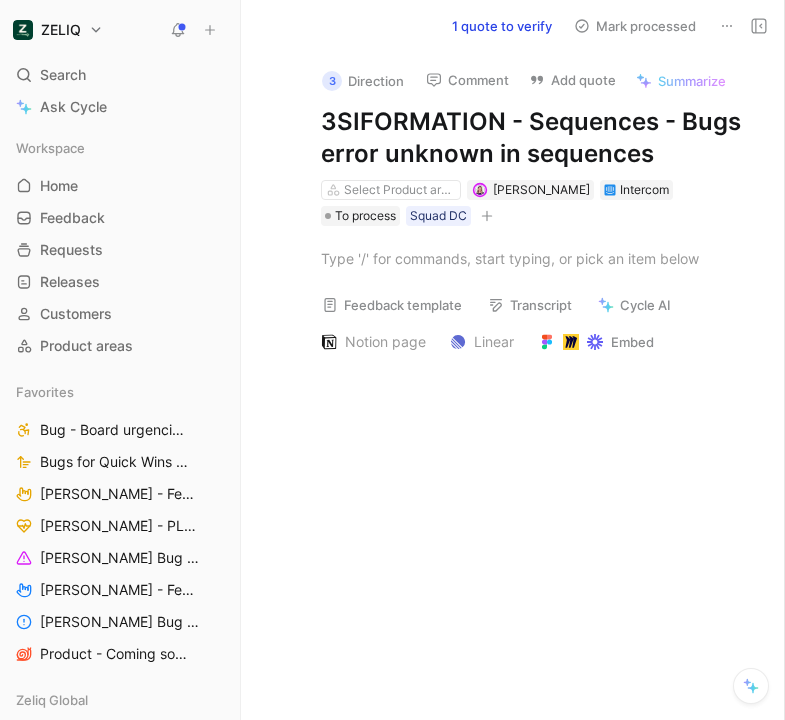 click 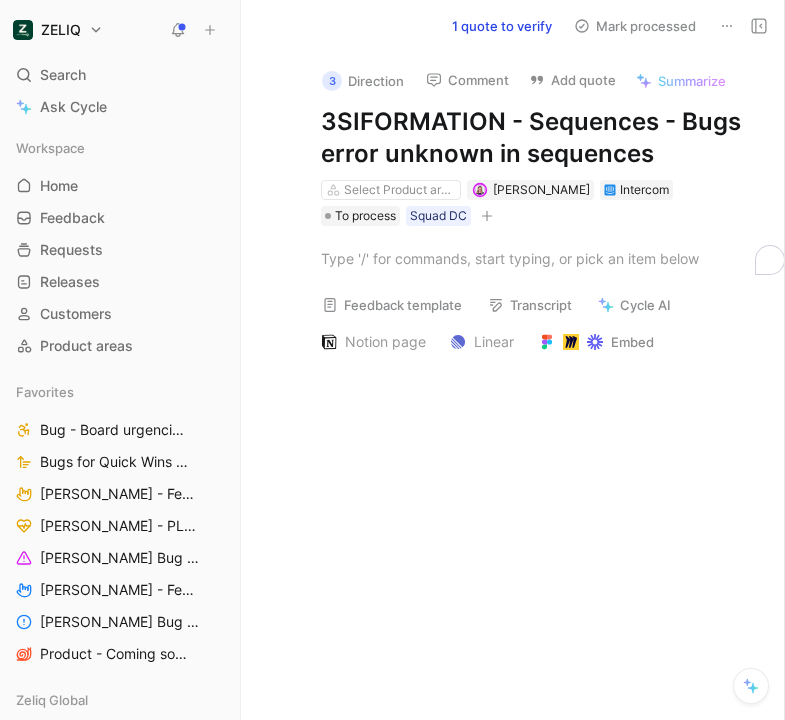 click on "Feedback template" at bounding box center (392, 305) 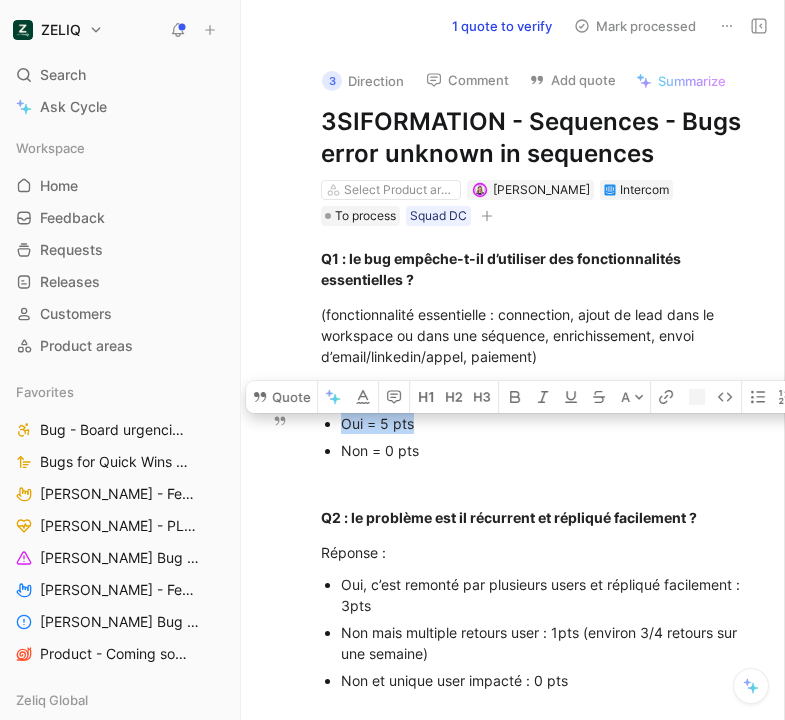 drag, startPoint x: 419, startPoint y: 424, endPoint x: 329, endPoint y: 425, distance: 90.005554 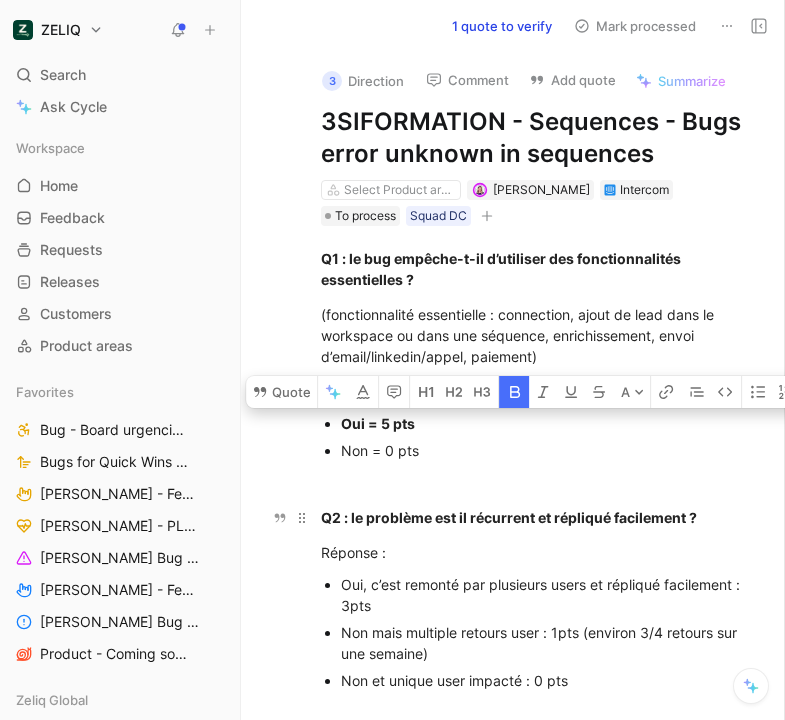 click on "Q2 : le problème est il récurrent et répliqué facilement ?" at bounding box center [534, 517] 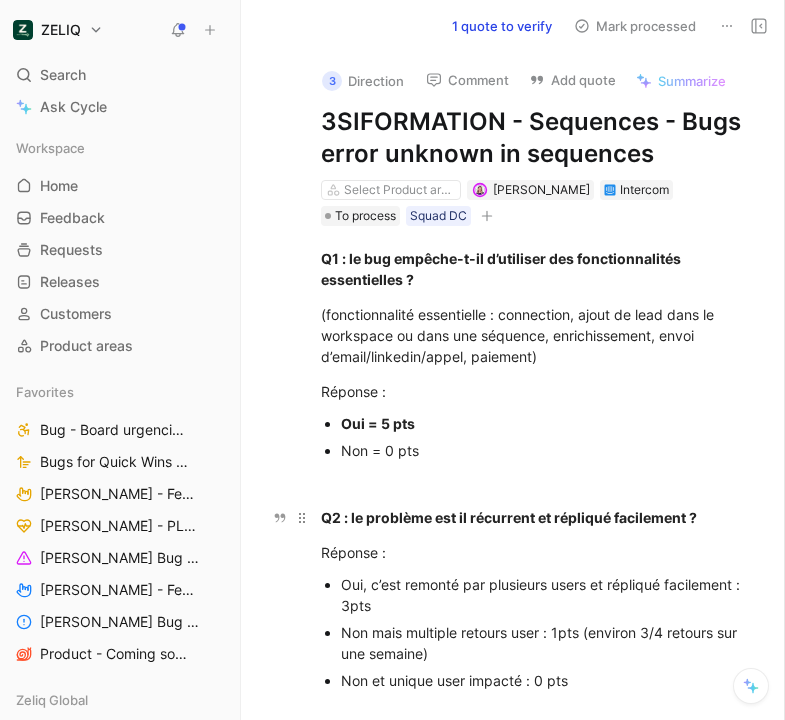 scroll, scrollTop: 112, scrollLeft: 0, axis: vertical 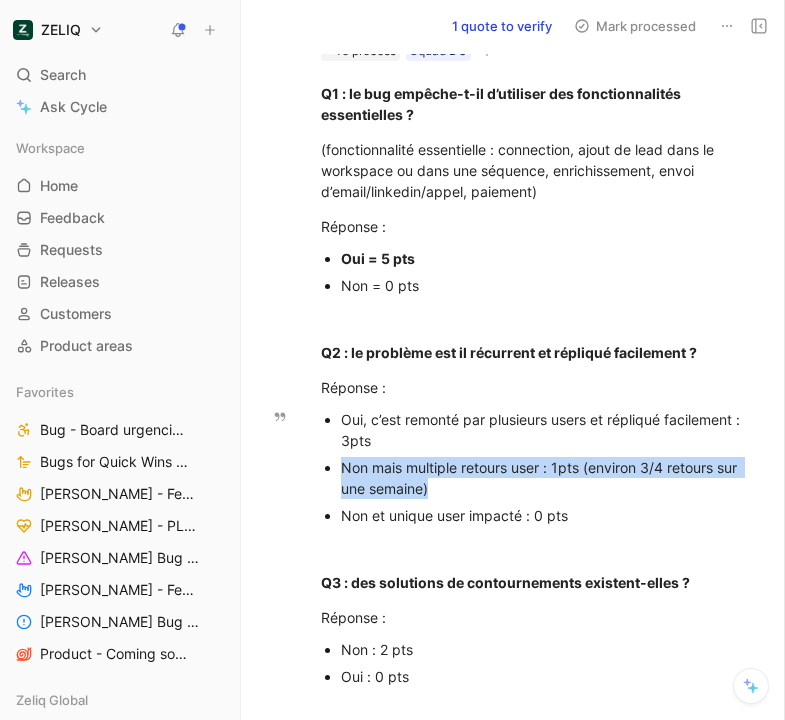 drag, startPoint x: 494, startPoint y: 489, endPoint x: 324, endPoint y: 462, distance: 172.13077 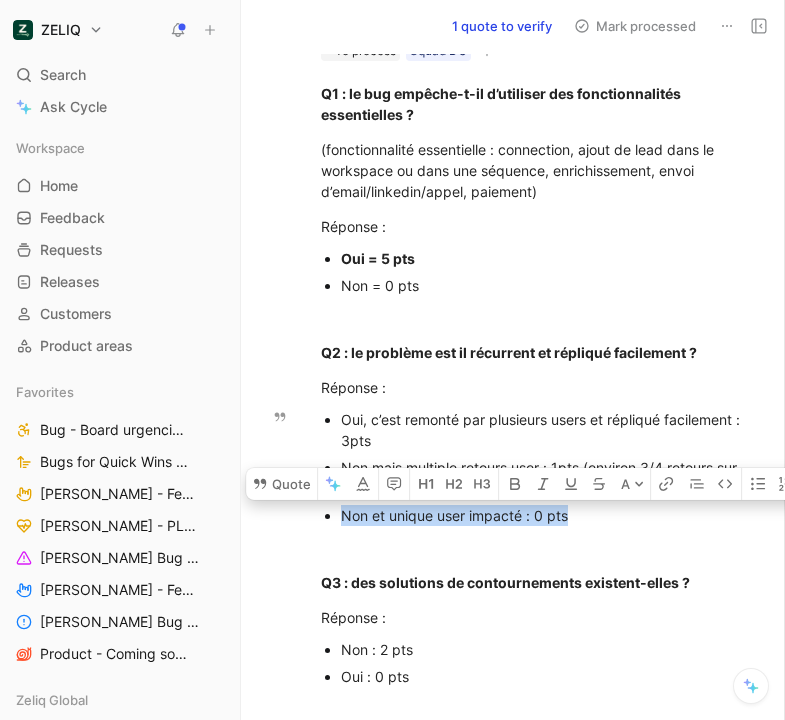drag, startPoint x: 457, startPoint y: 522, endPoint x: 344, endPoint y: 512, distance: 113.44161 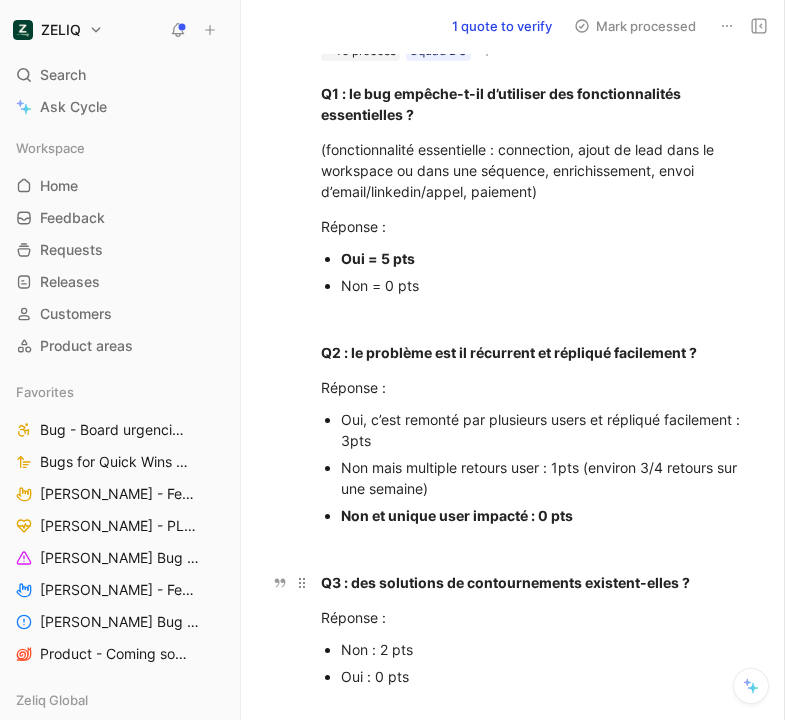 click on "Q3 : des solutions de contournements existent-elles ?" at bounding box center [505, 582] 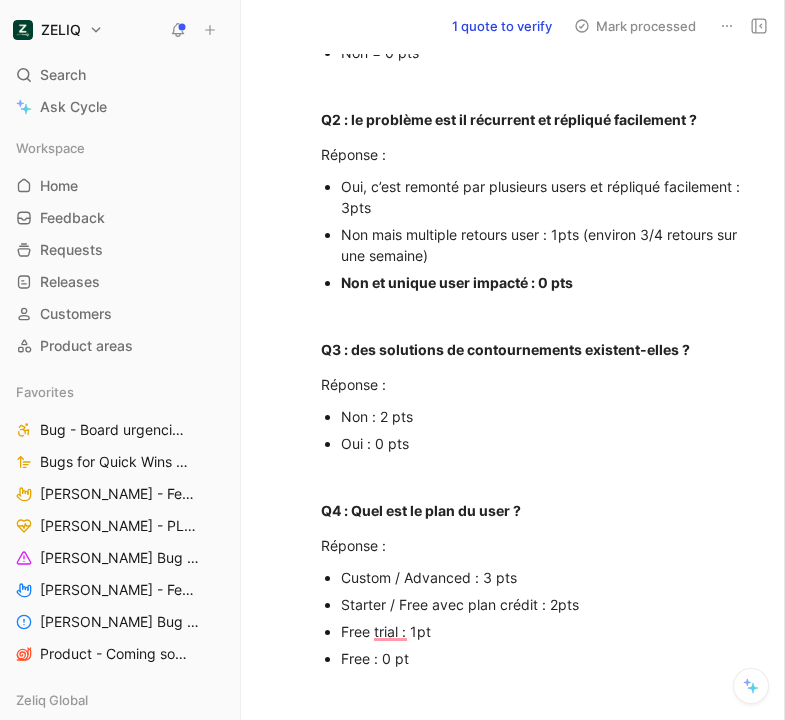 scroll, scrollTop: 473, scrollLeft: 0, axis: vertical 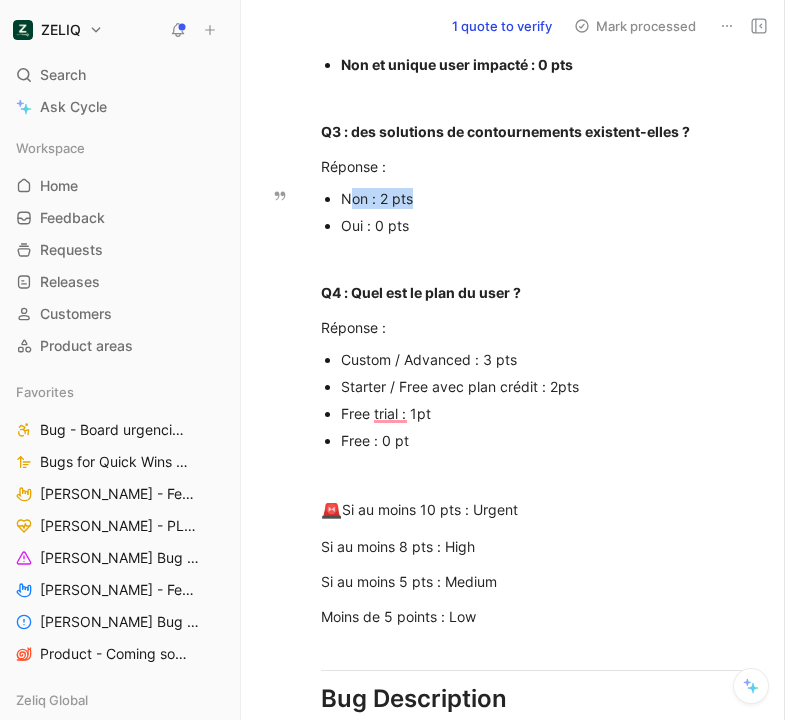 drag, startPoint x: 450, startPoint y: 195, endPoint x: 340, endPoint y: 197, distance: 110.01818 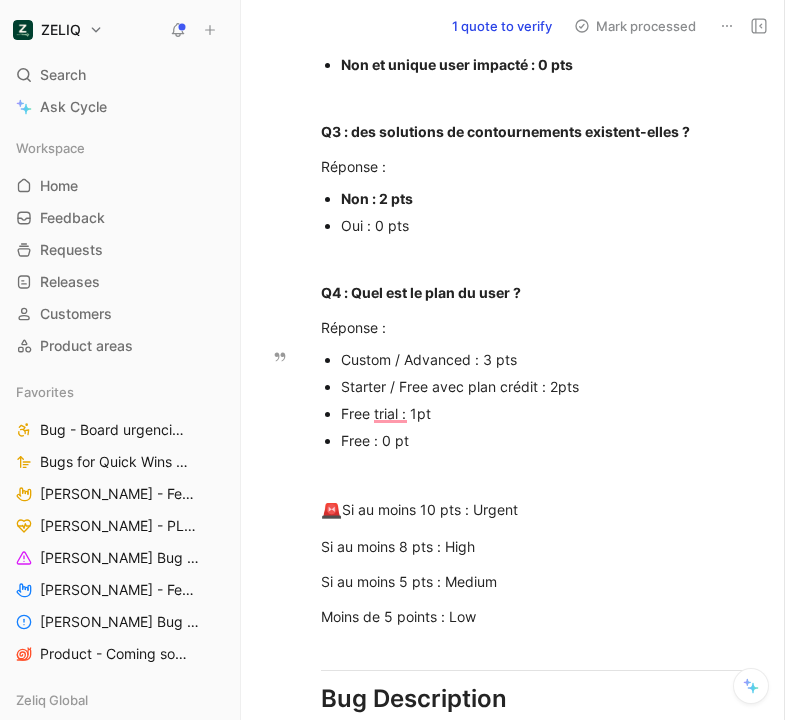 click on "Custom / Advanced : 3 pts" at bounding box center (544, 359) 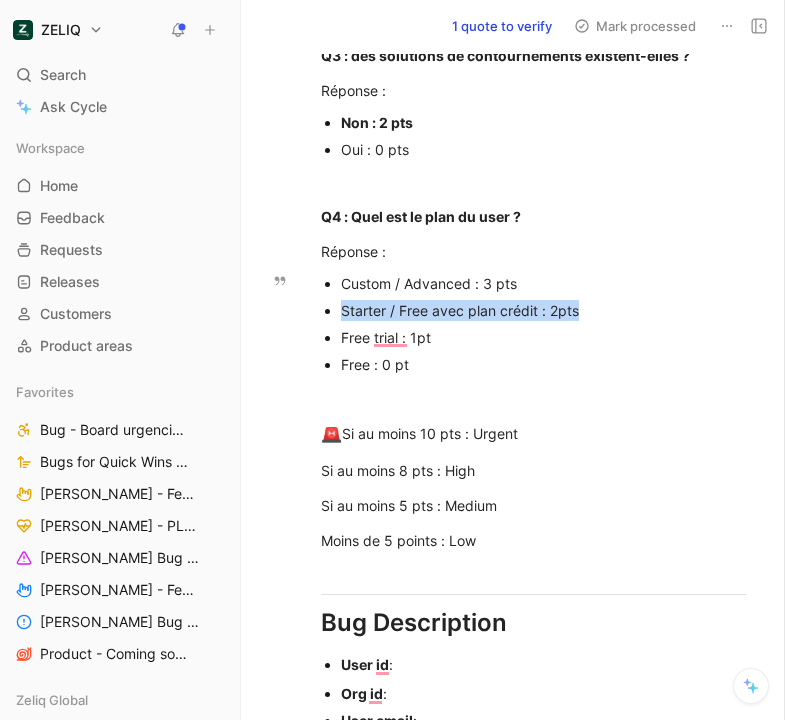 drag, startPoint x: 630, startPoint y: 314, endPoint x: 303, endPoint y: 306, distance: 327.09784 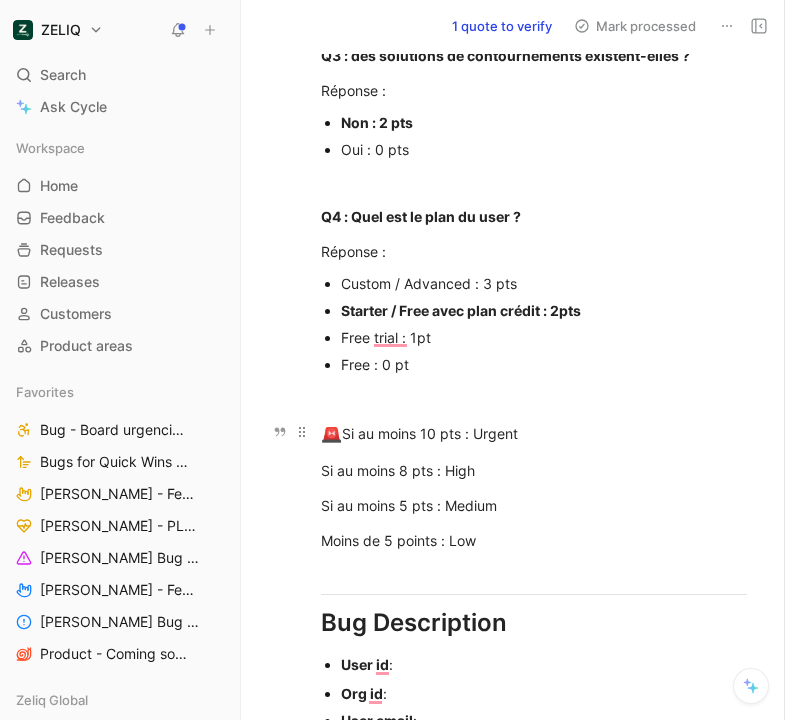 click on "🚨  Si au moins 10 pts : Urgent" at bounding box center [534, 434] 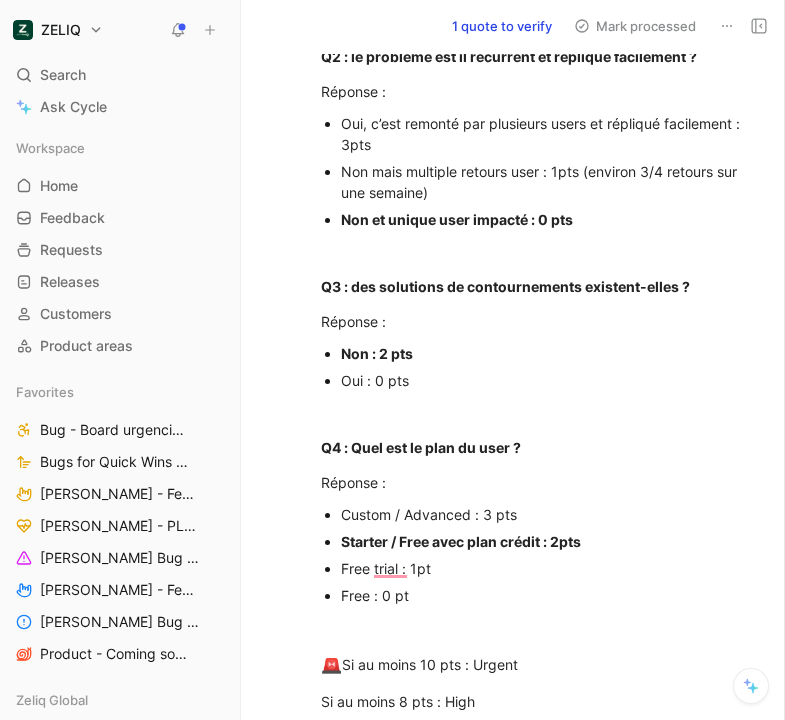 scroll, scrollTop: 413, scrollLeft: 0, axis: vertical 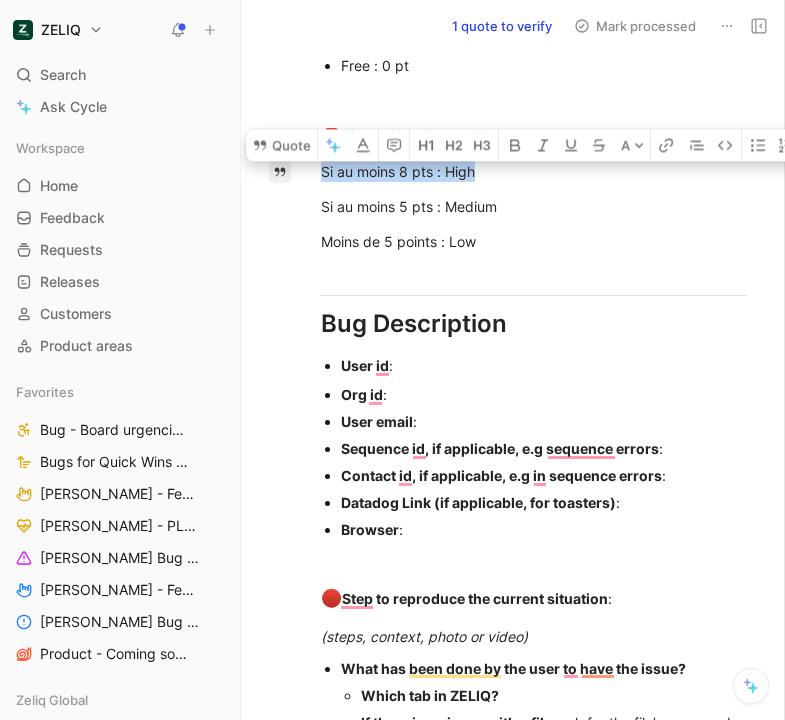 drag, startPoint x: 528, startPoint y: 172, endPoint x: 276, endPoint y: 175, distance: 252.01785 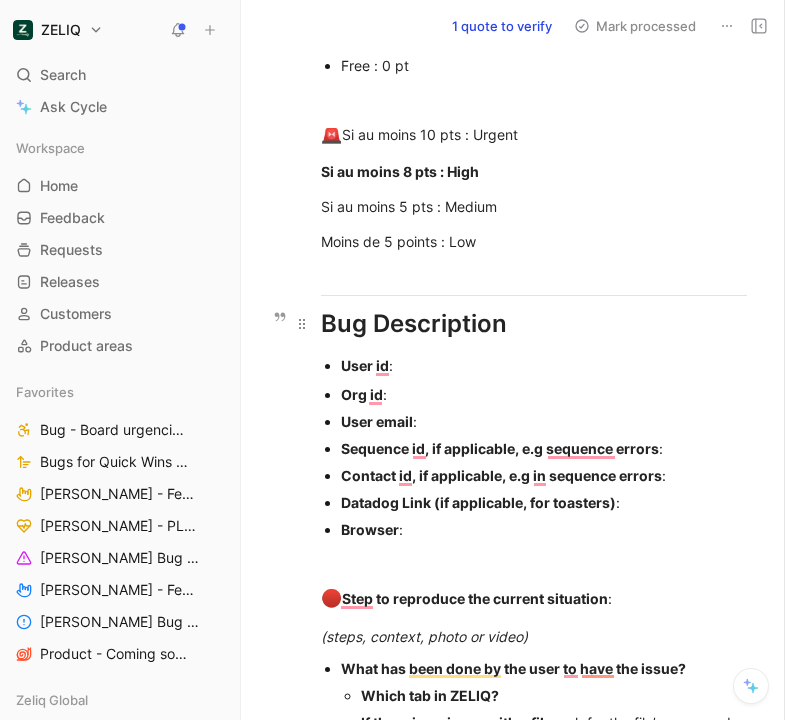 click on "Bug Description" at bounding box center (534, 324) 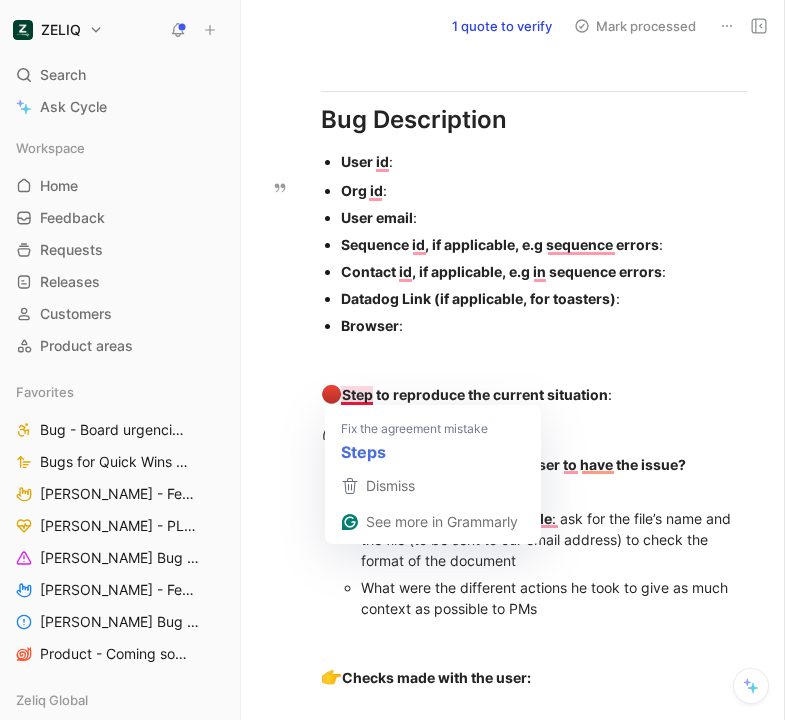 click on "Org id :" at bounding box center (544, 190) 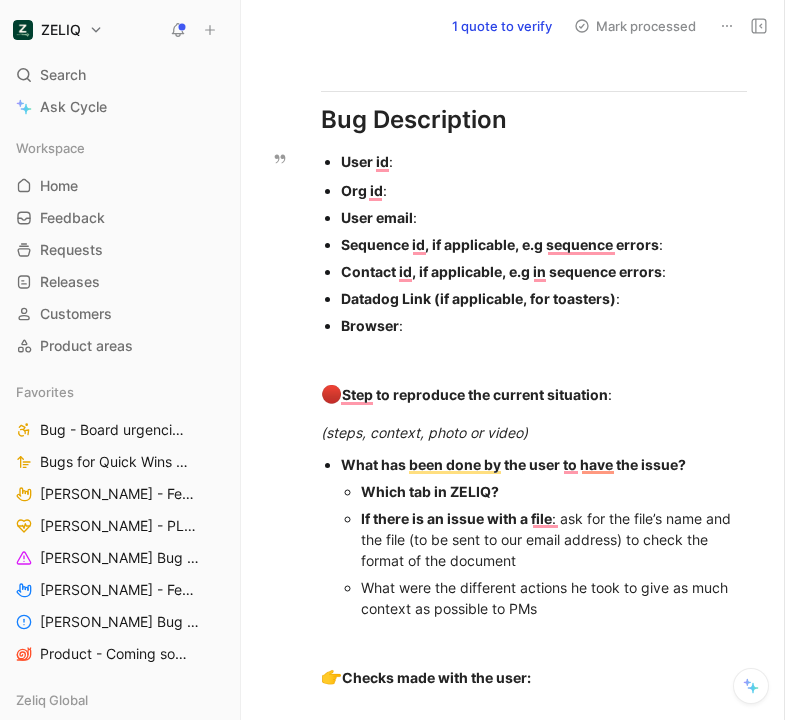 click on "User id :" at bounding box center [544, 161] 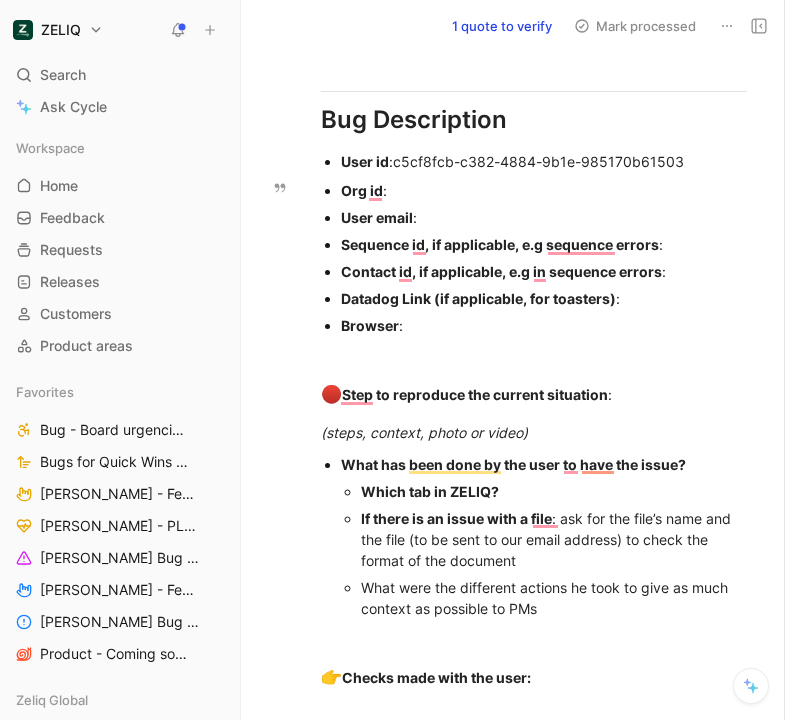 click on "Org id :" at bounding box center [544, 190] 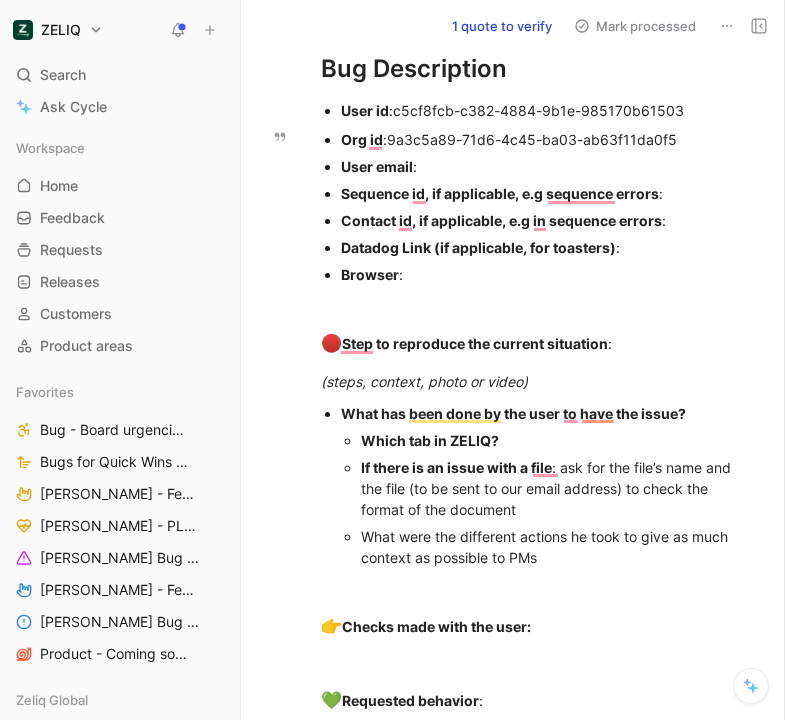 click on "User email :" at bounding box center [544, 166] 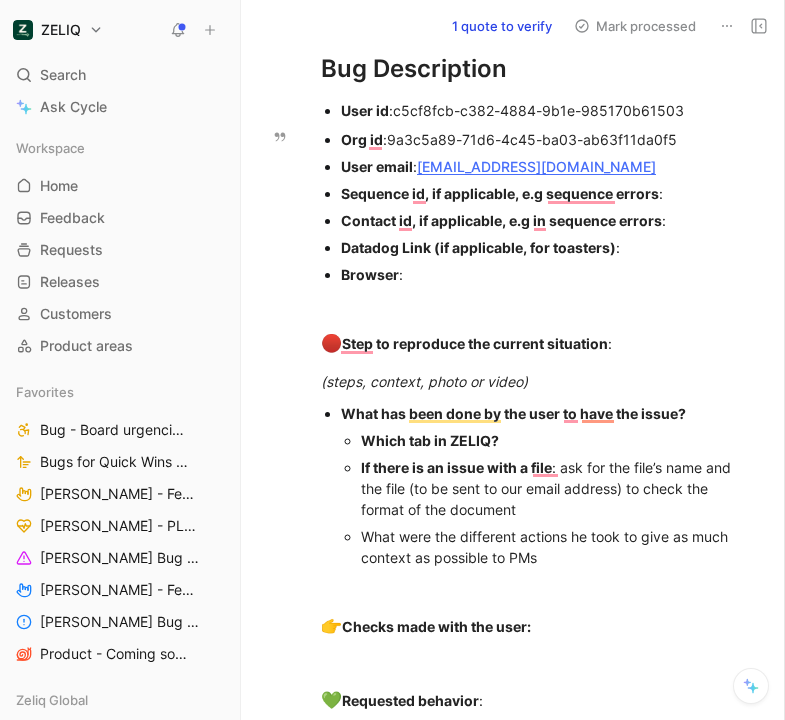 click on "Sequence id, if applicable, e.g sequence errors :" at bounding box center [544, 193] 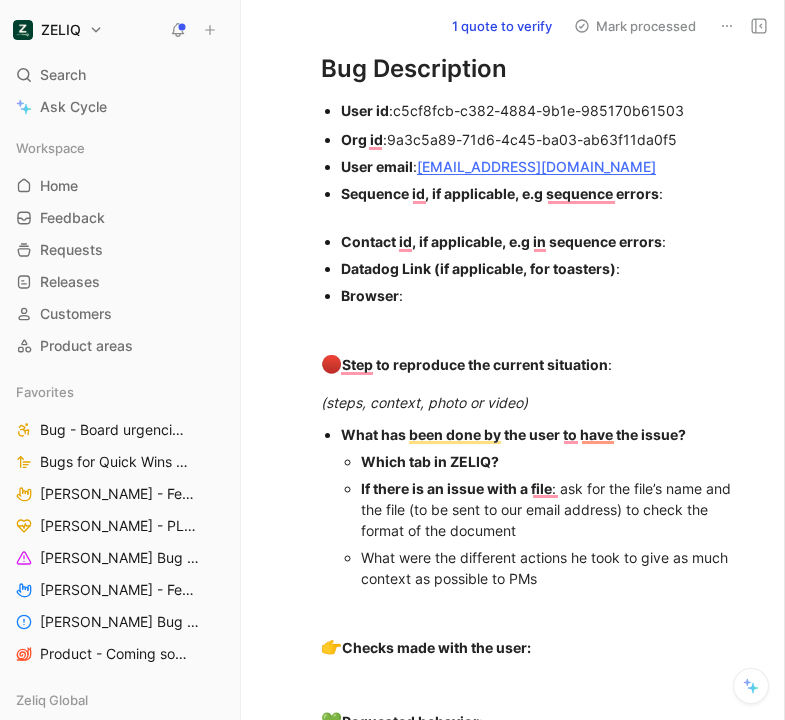 type 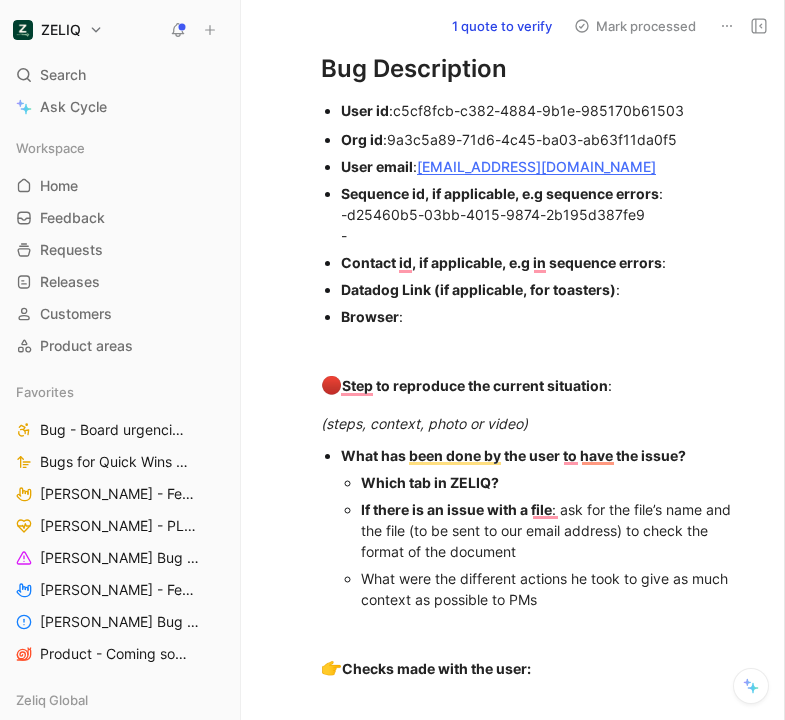 scroll, scrollTop: 1257, scrollLeft: 0, axis: vertical 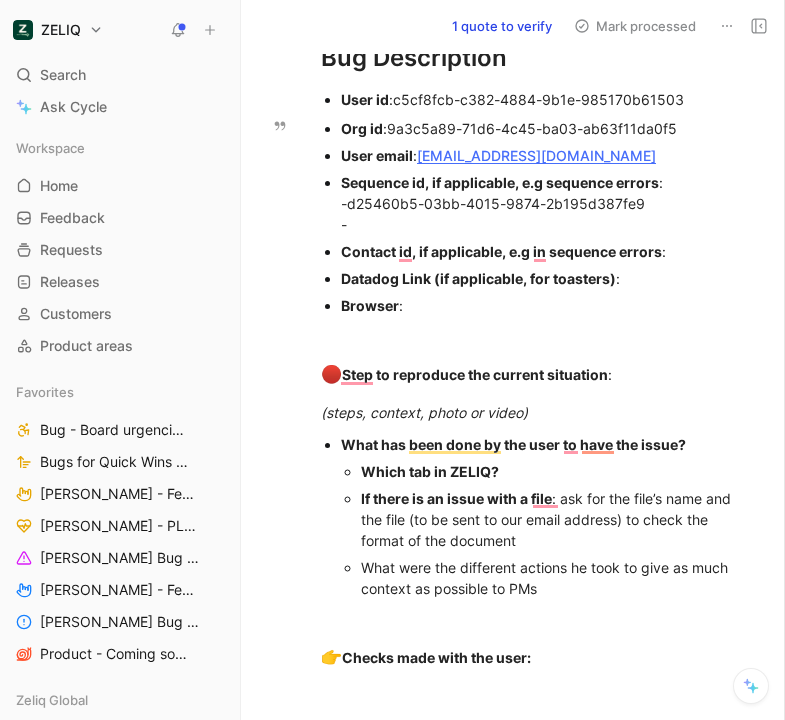 click on "Contact id, if applicable, e.g in sequence errors :" at bounding box center (544, 251) 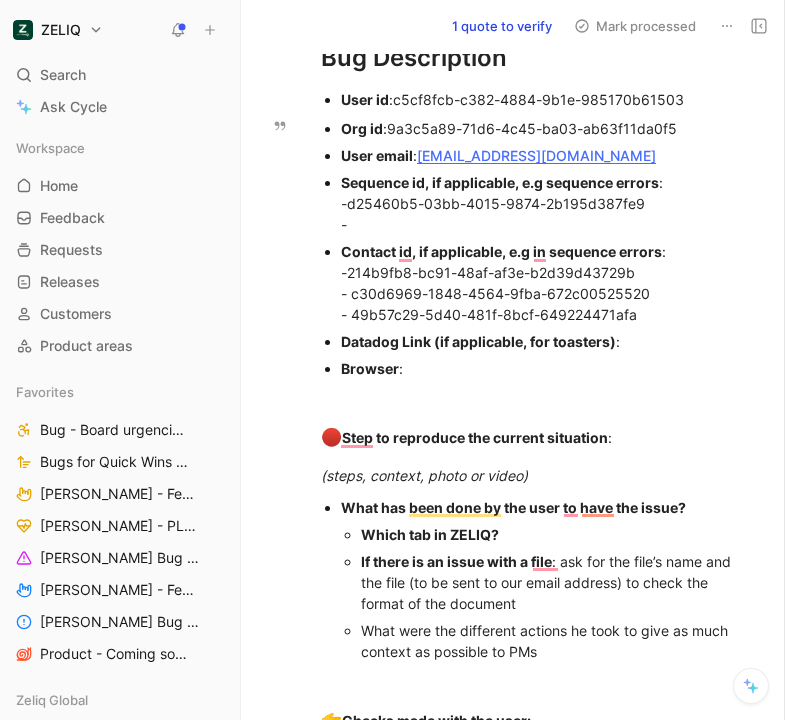 click on "Sequence id, if applicable, e.g sequence errors :  -  d25460b5-03bb-4015-9874-2b195d387fe9 -" at bounding box center [544, 203] 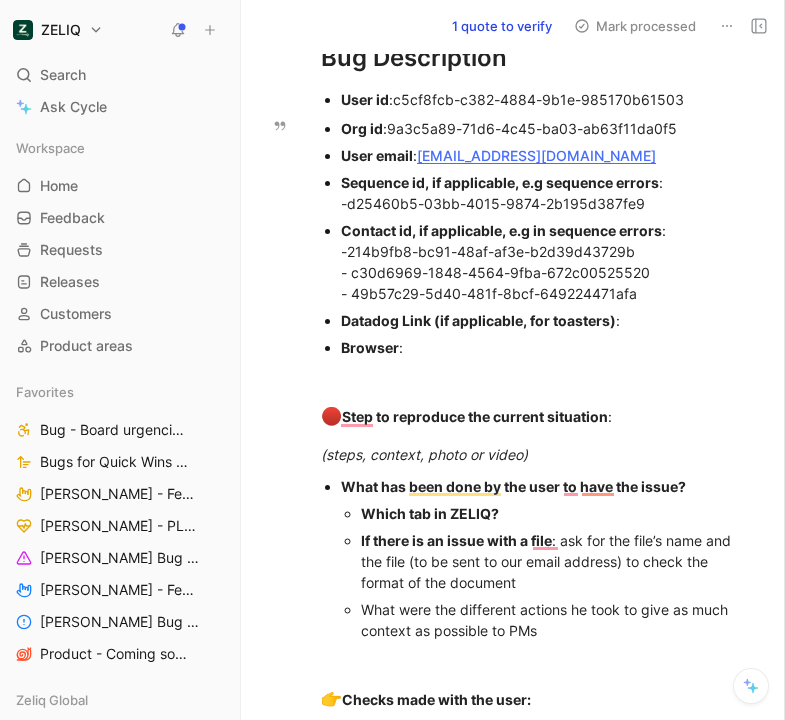 click on "Org id :  9a3c5a89-71d6-4c45-ba03-ab63f11da0f5 User email :  direction@3siformation.fr Sequence id, if applicable, e.g sequence errors :  -  d25460b5-03bb-4015-9874-2b195d387fe9 Contact id, if applicable, e.g in sequence errors :  -  214b9fb8-bc91-48af-af3e-b2d39d43729b - c30d6969-1848-4564-9fba-672c00525520 - 49b57c29-5d40-481f-8bcf-649224471afa Datadog Link (if applicable, for toasters) :  Browser :" at bounding box center (534, 238) 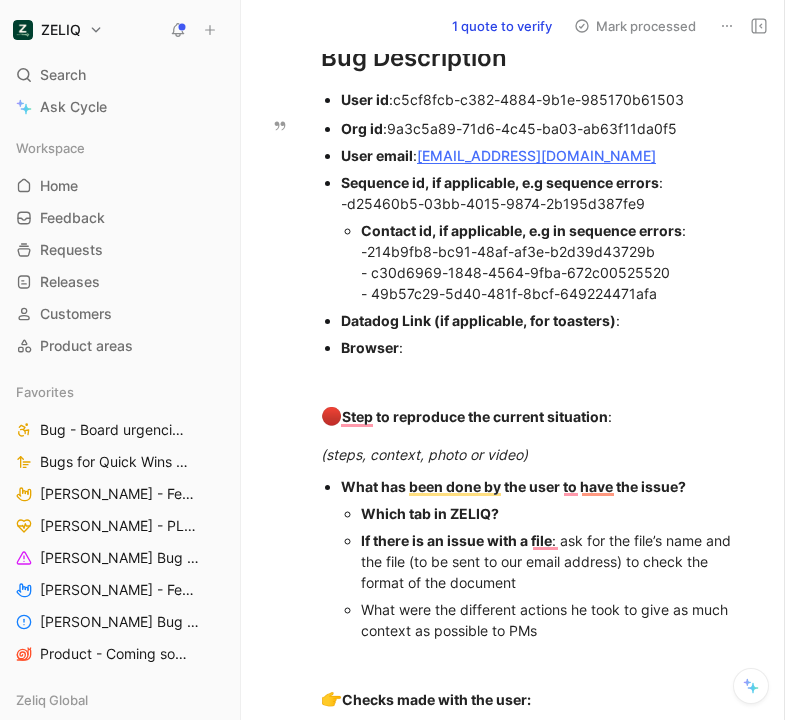click on "Contact id, if applicable, e.g in sequence errors :  -  214b9fb8-bc91-48af-af3e-b2d39d43729b - c30d6969-1848-4564-9fba-672c00525520 - 49b57c29-5d40-481f-8bcf-649224471afa" at bounding box center [554, 262] 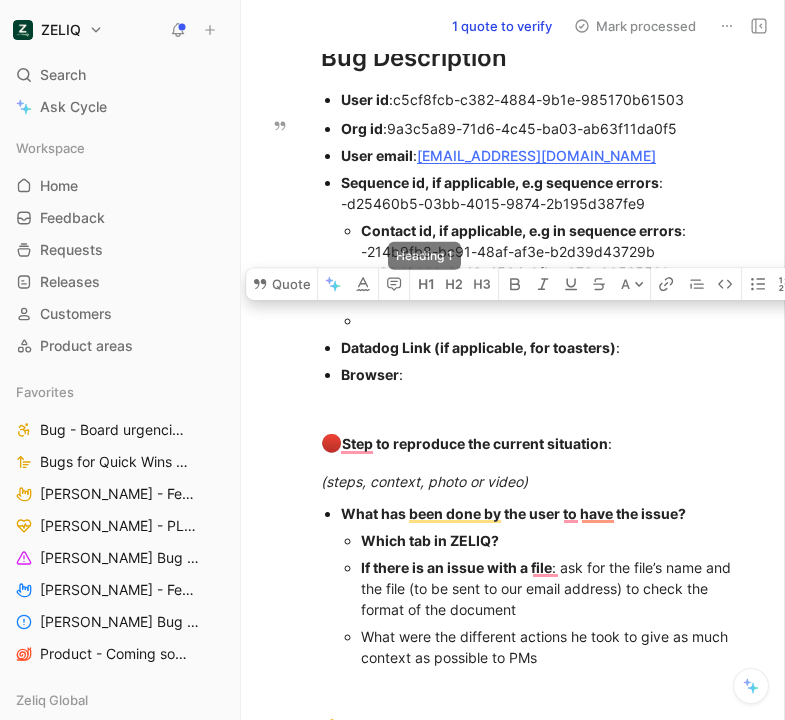 click at bounding box center [554, 320] 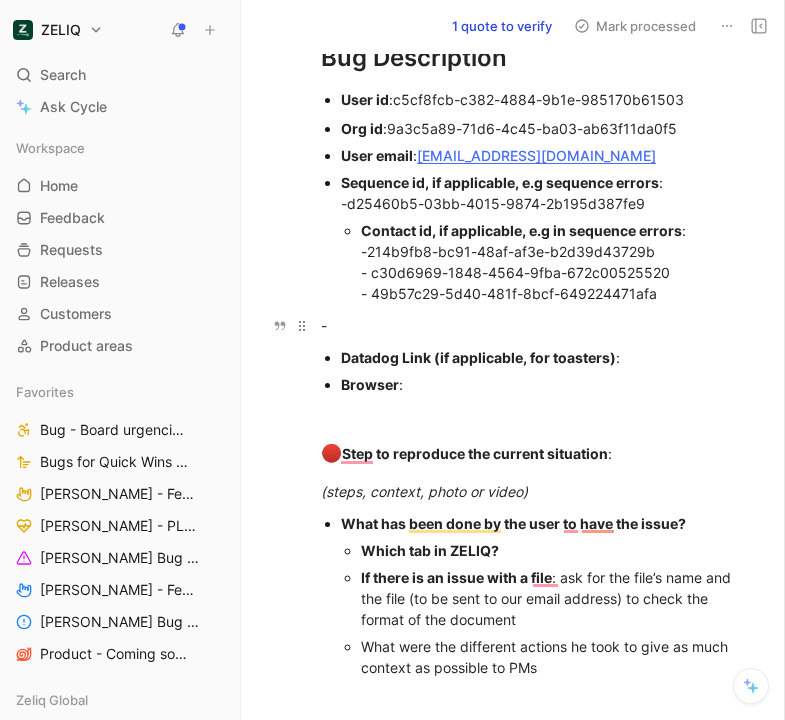 click on "-" at bounding box center (534, 325) 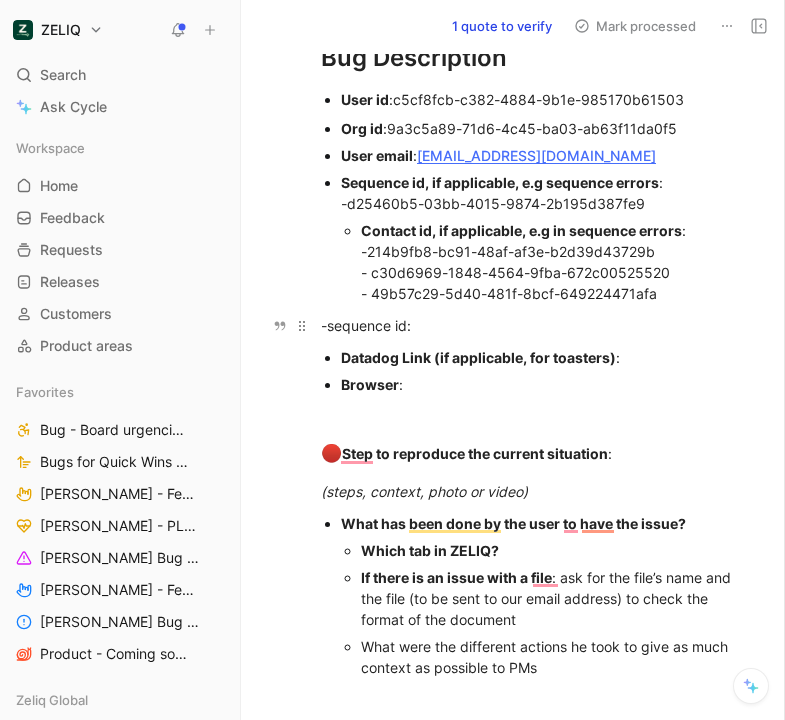 click on "-sequence id:" at bounding box center [534, 325] 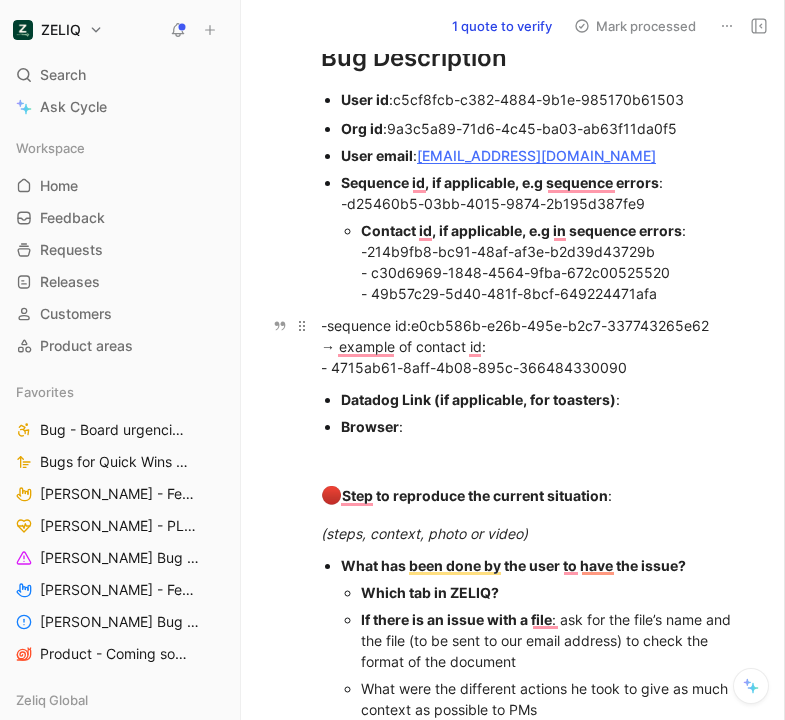 click on "-sequence id:  e0cb586b-e26b-495e-b2c7-337743265e62 → example of contact id:  - 4715ab61-8aff-4b08-895c-366484330090" at bounding box center [534, 346] 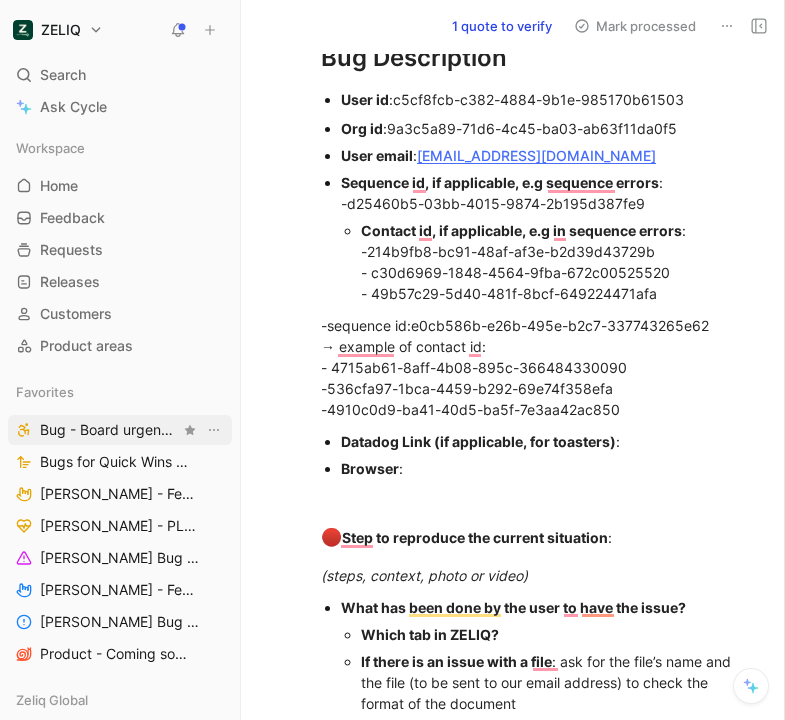 scroll, scrollTop: 1451, scrollLeft: 0, axis: vertical 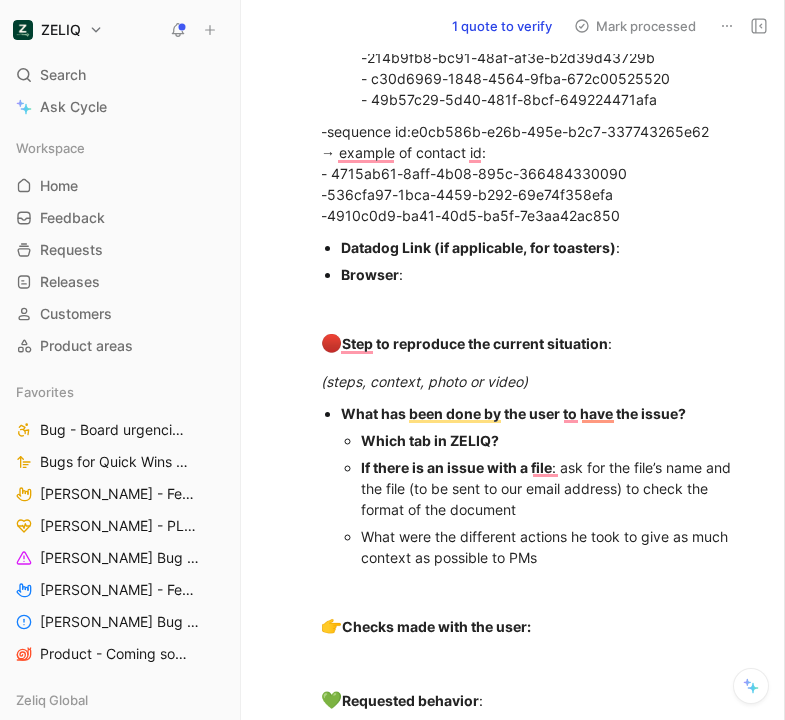 click on "🔴  Step to reproduce the current situation  :" at bounding box center [534, 344] 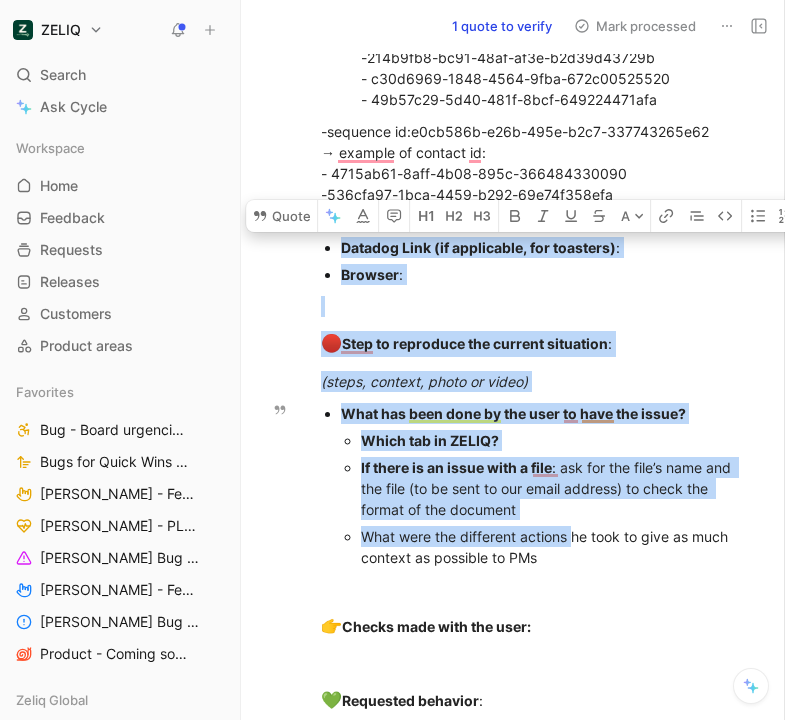 scroll, scrollTop: 1502, scrollLeft: 0, axis: vertical 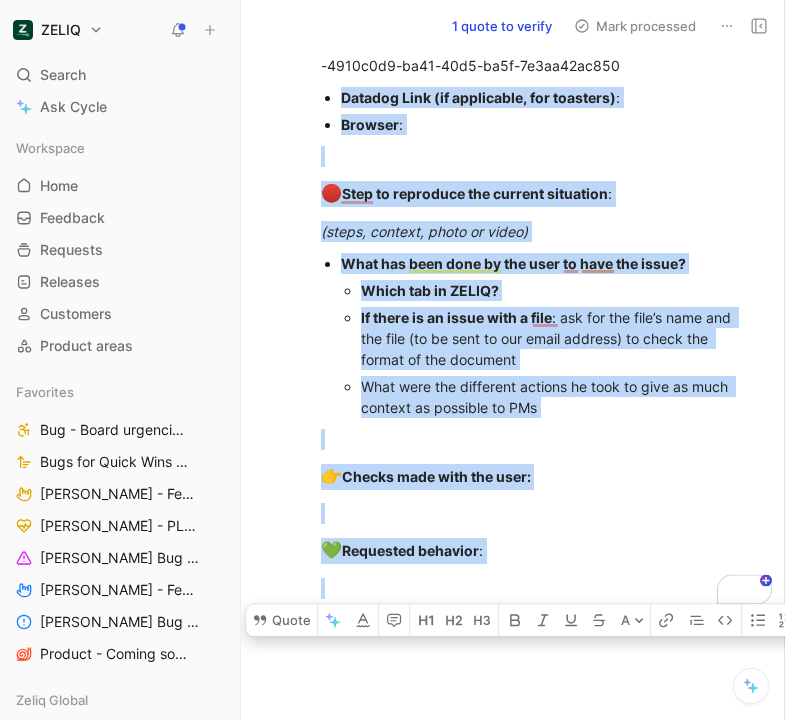 drag, startPoint x: 326, startPoint y: 247, endPoint x: 580, endPoint y: 591, distance: 427.61197 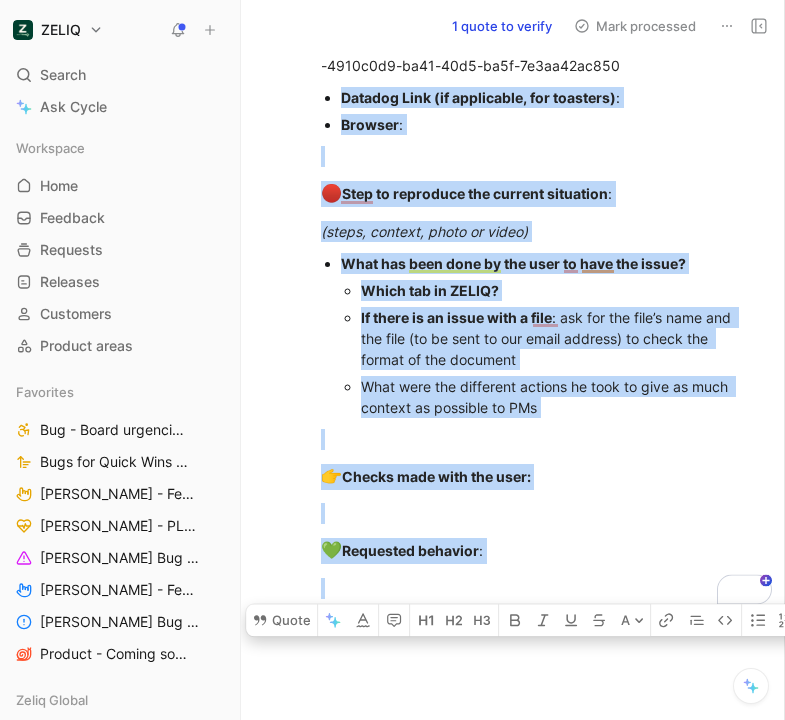 click on "Q1 : le bug empêche-t-il d’utiliser des fonctionnalités essentielles ? (fonctionnalité essentielle : connection, ajout de lead dans le workspace ou dans une séquence, enrichissement, envoi d’email/linkedin/appel, paiement) Réponse : Oui = 5 pts Non = 0 pts Q2 : le problème est il récurrent et répliqué facilement ? Réponse : Oui, c’est remonté par plusieurs users et répliqué facilement : 3pts Non mais multiple retours user : 1pts (environ 3/4 retours sur une semaine) Non et unique user impacté : 0 pts Q3 : des solutions de contournements existent-elles ? Réponse : Non : 2 pts Oui : 0 pts Q4 : Quel est le plan du user ? Réponse : Custom / Advanced : 3 pts Starter / Free avec plan crédit : 2pts Free trial : 1pt Free : 0 pt 🚨  Si au moins 10 pts : Urgent Si au moins 8 pts : High Si au moins 5 pts : Medium Moins de 5 points : Low Bug Description User id :  c5cf8fcb-c382-4884-9b1e-985170b61503 Org id :  9a3c5a89-71d6-4c45-ba03-ab63f11da0f5 User email :  direction@3siformation.fr :  -  :" at bounding box center [534, -377] 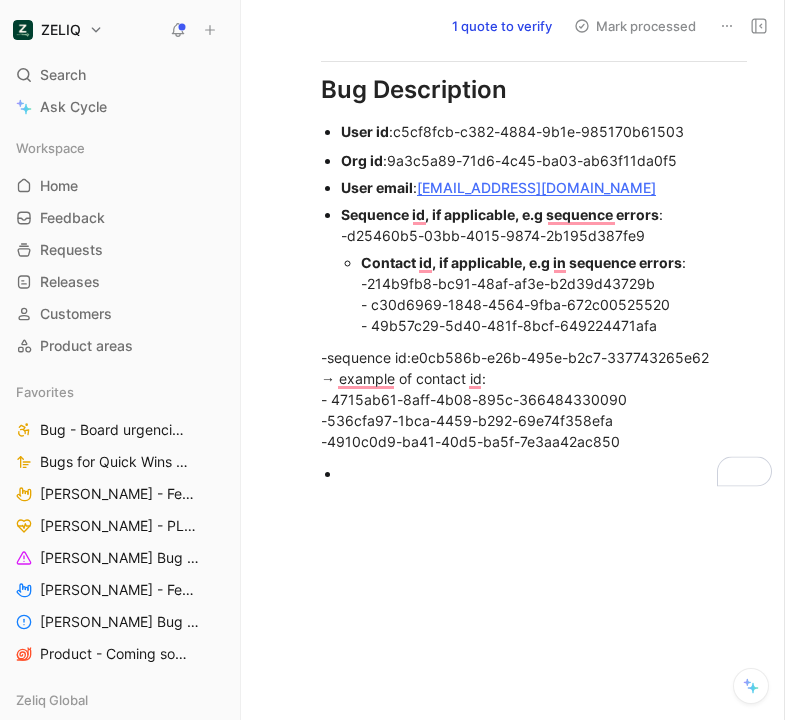 scroll, scrollTop: 1223, scrollLeft: 0, axis: vertical 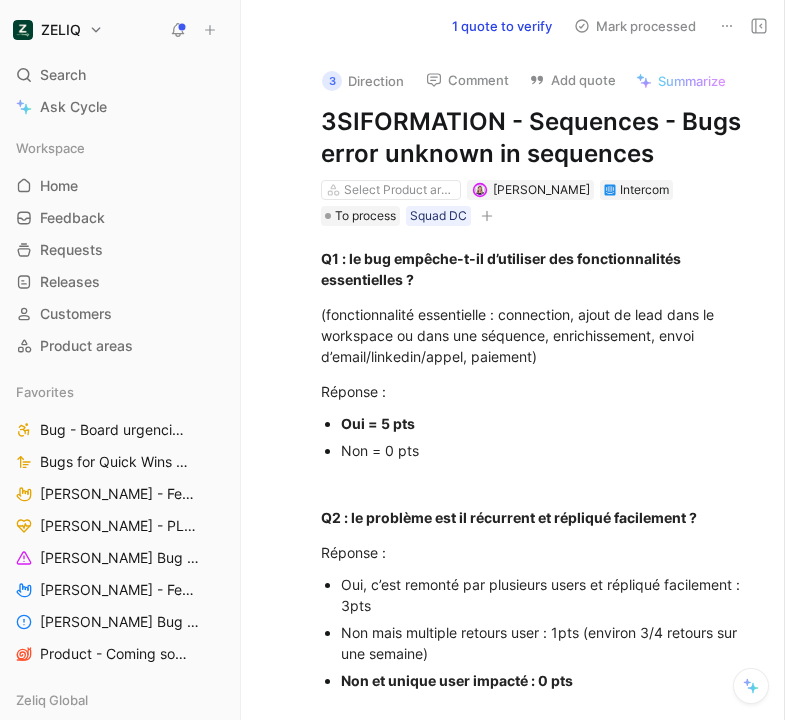 click on "3SIFORMATION - Sequences - Bugs error unknown in sequences" at bounding box center (534, 138) 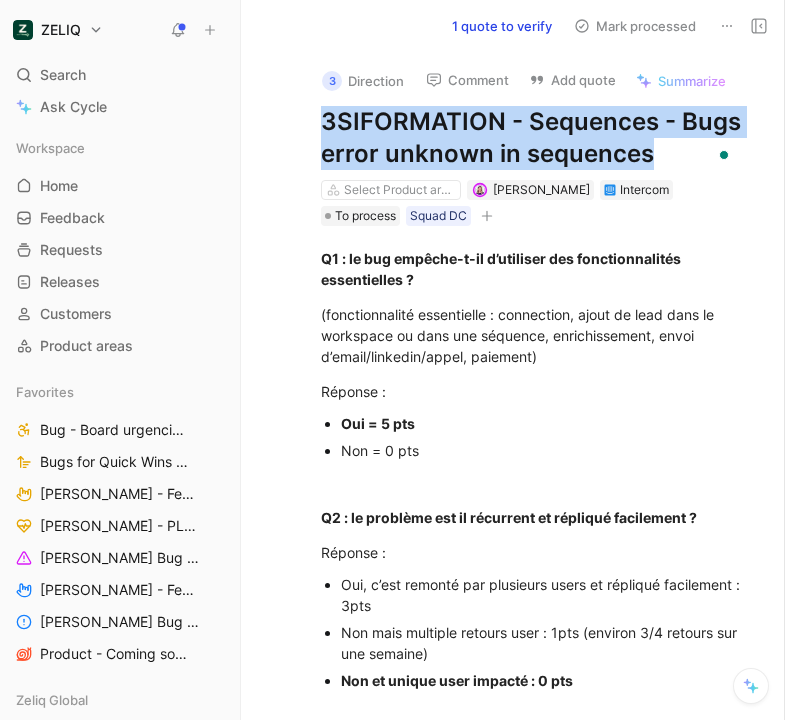 copy on "3SIFORMATION - Sequences - Bugs error unknown in sequences" 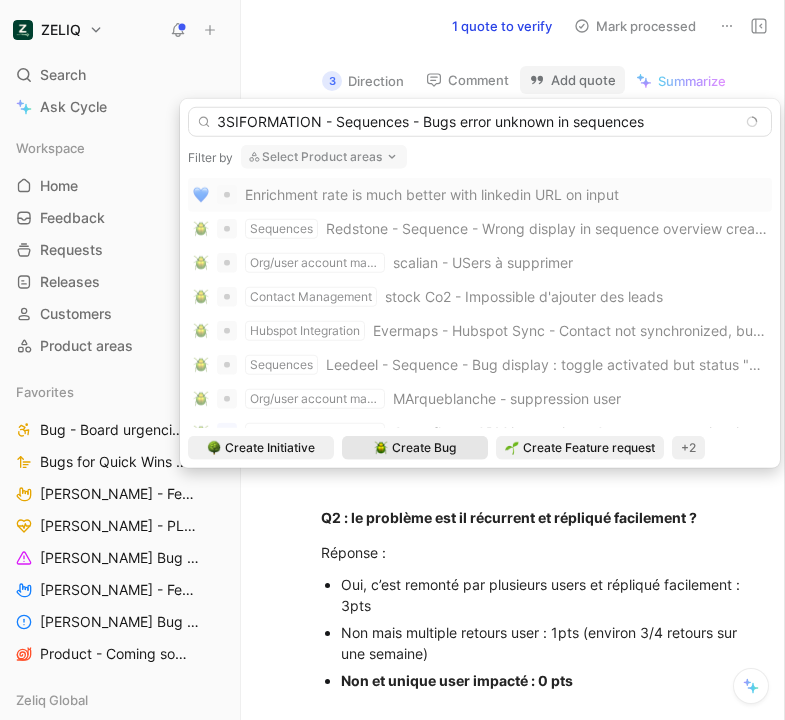 type on "3SIFORMATION - Sequences - Bugs error unknown in sequences" 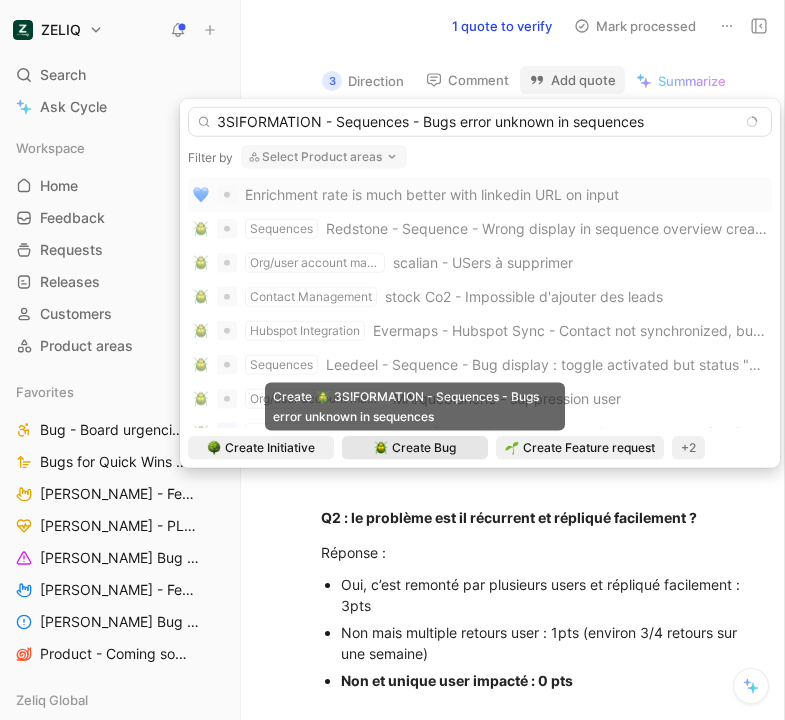 click on "Create Bug" at bounding box center [424, 448] 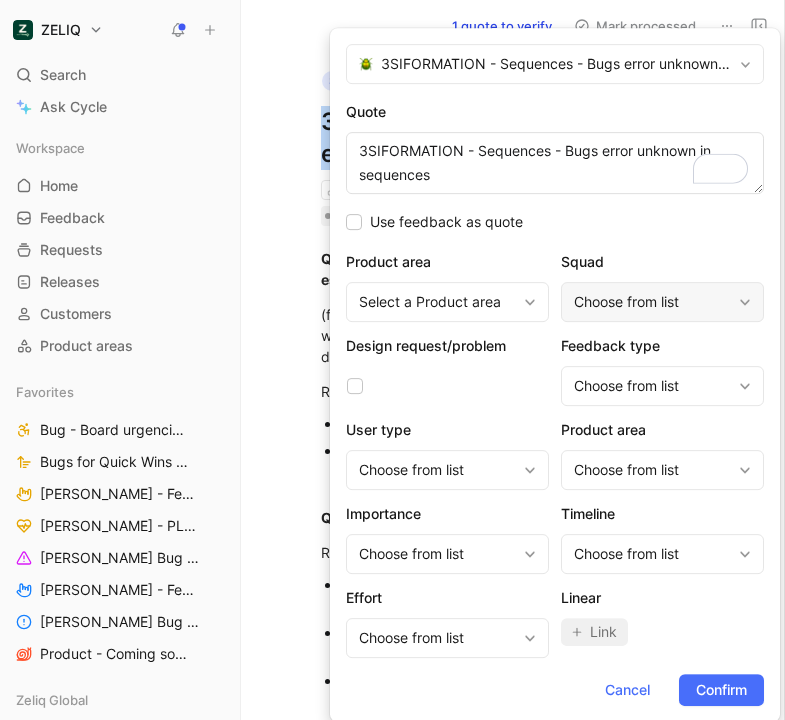 type on "3SIFORMATION - Sequences - Bugs error unknown in sequences" 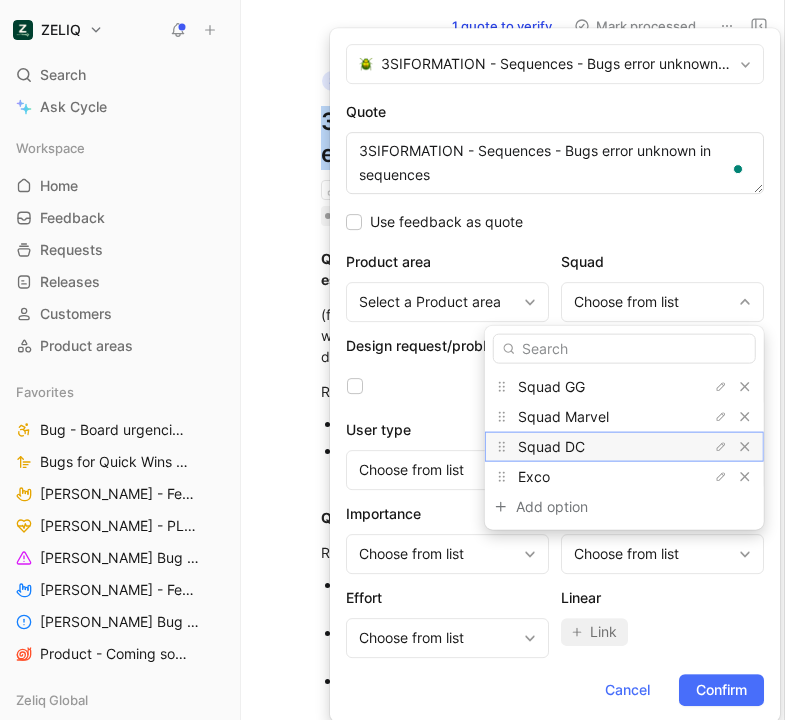 click on "Squad DC" at bounding box center [551, 446] 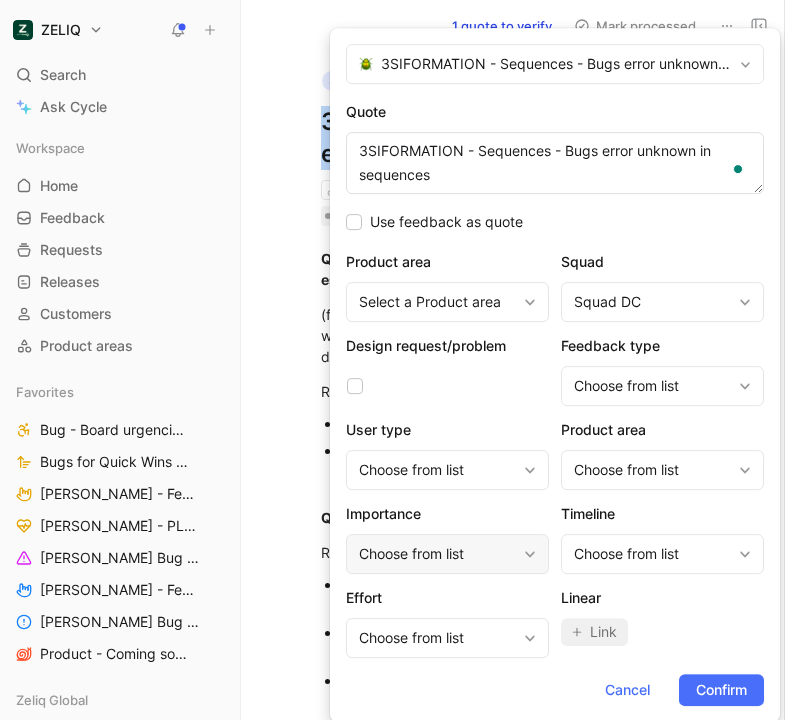 click on "Choose from list" at bounding box center (437, 554) 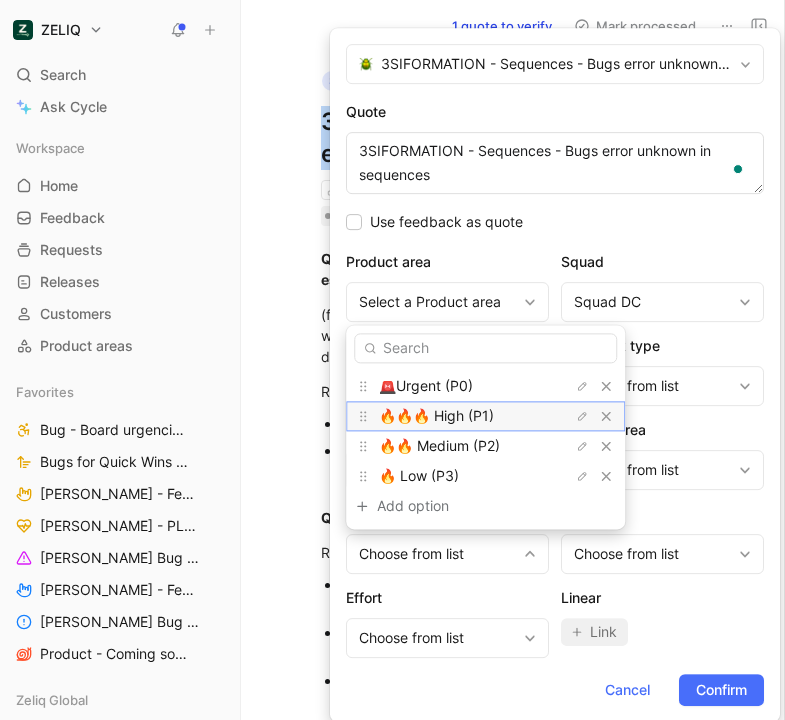 click on "🔥🔥🔥 High (P1)" at bounding box center (436, 415) 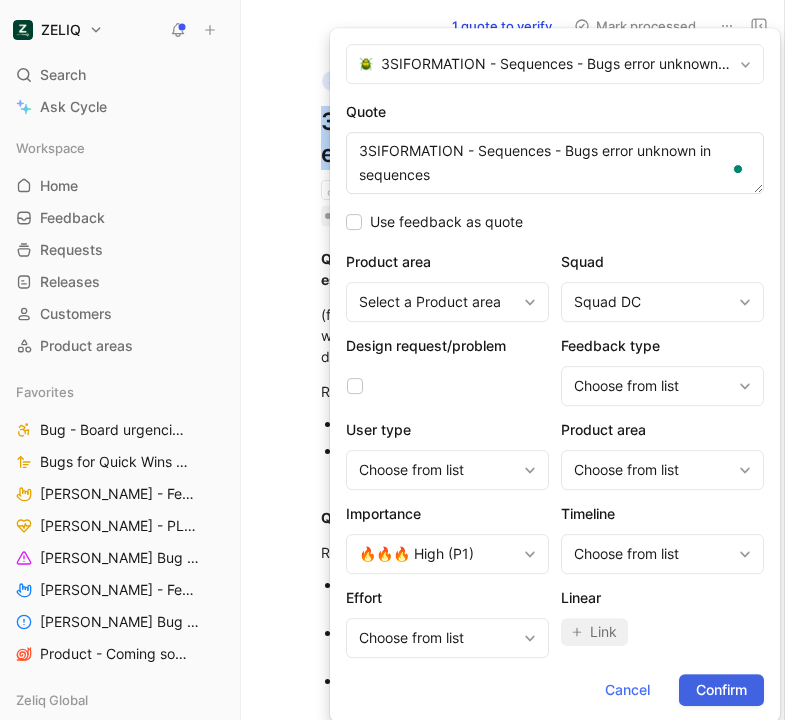 click on "Confirm" at bounding box center (721, 690) 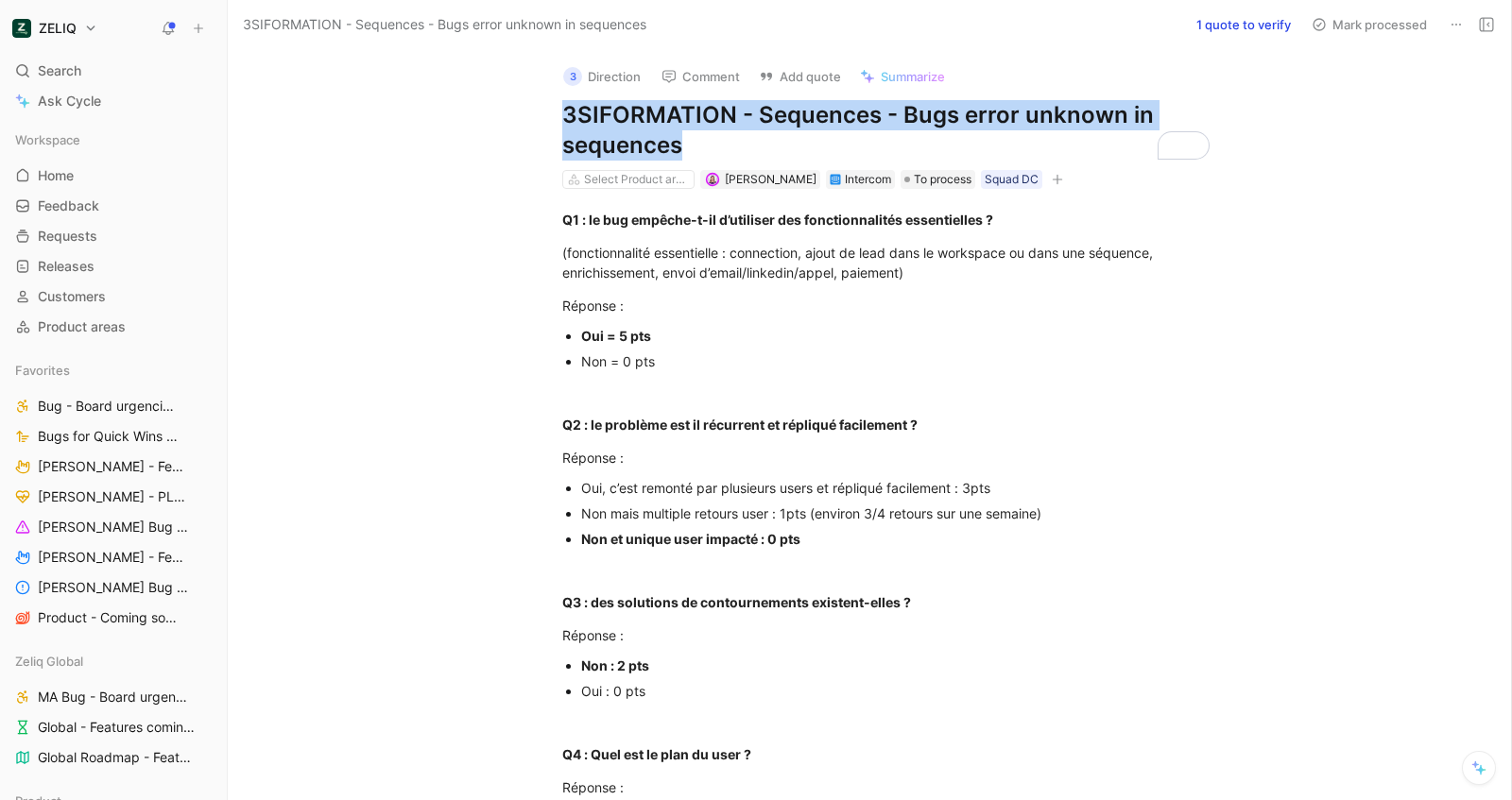 click 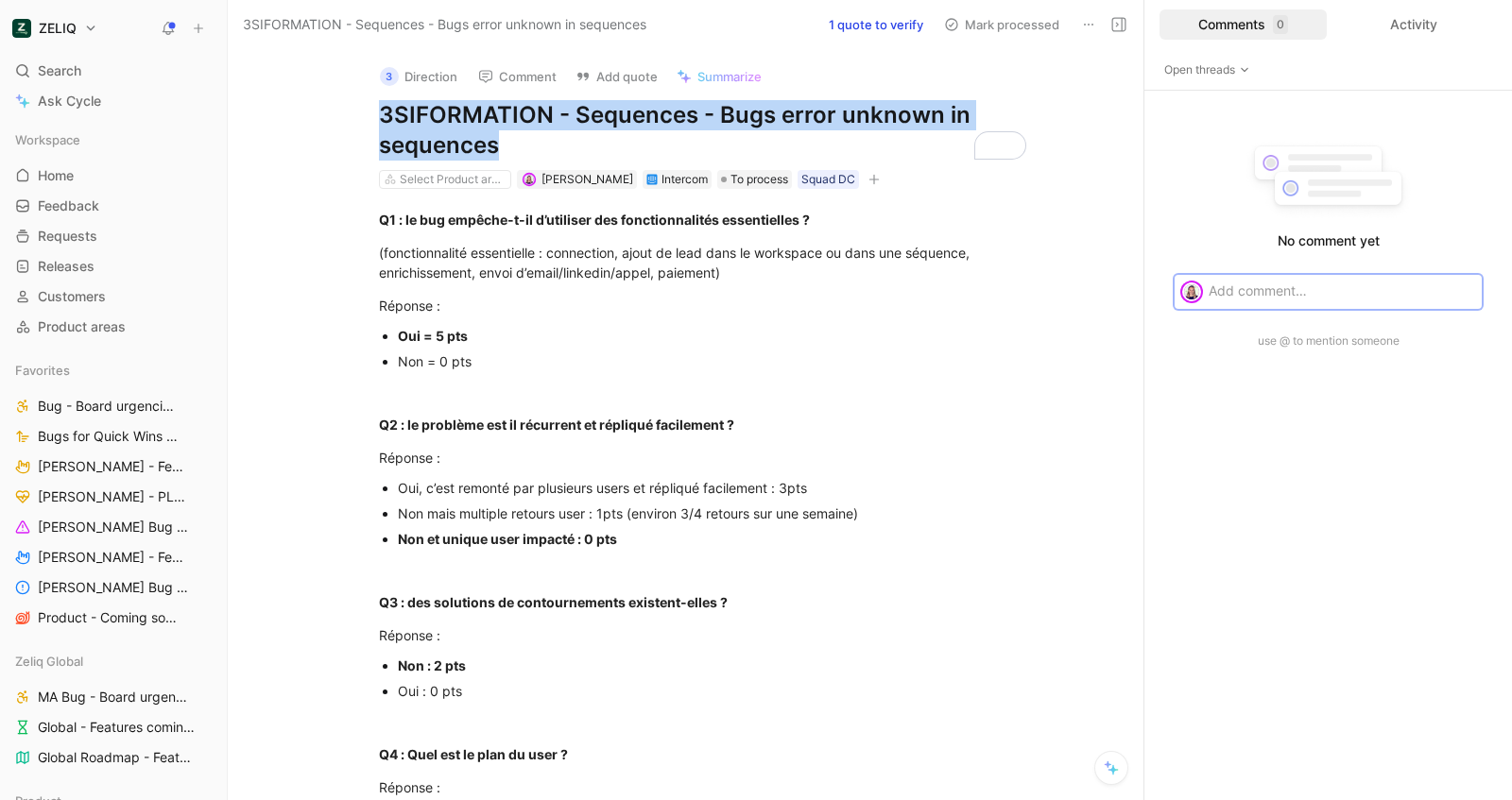 click on "Comments 0 Activity" at bounding box center (1328, 25) 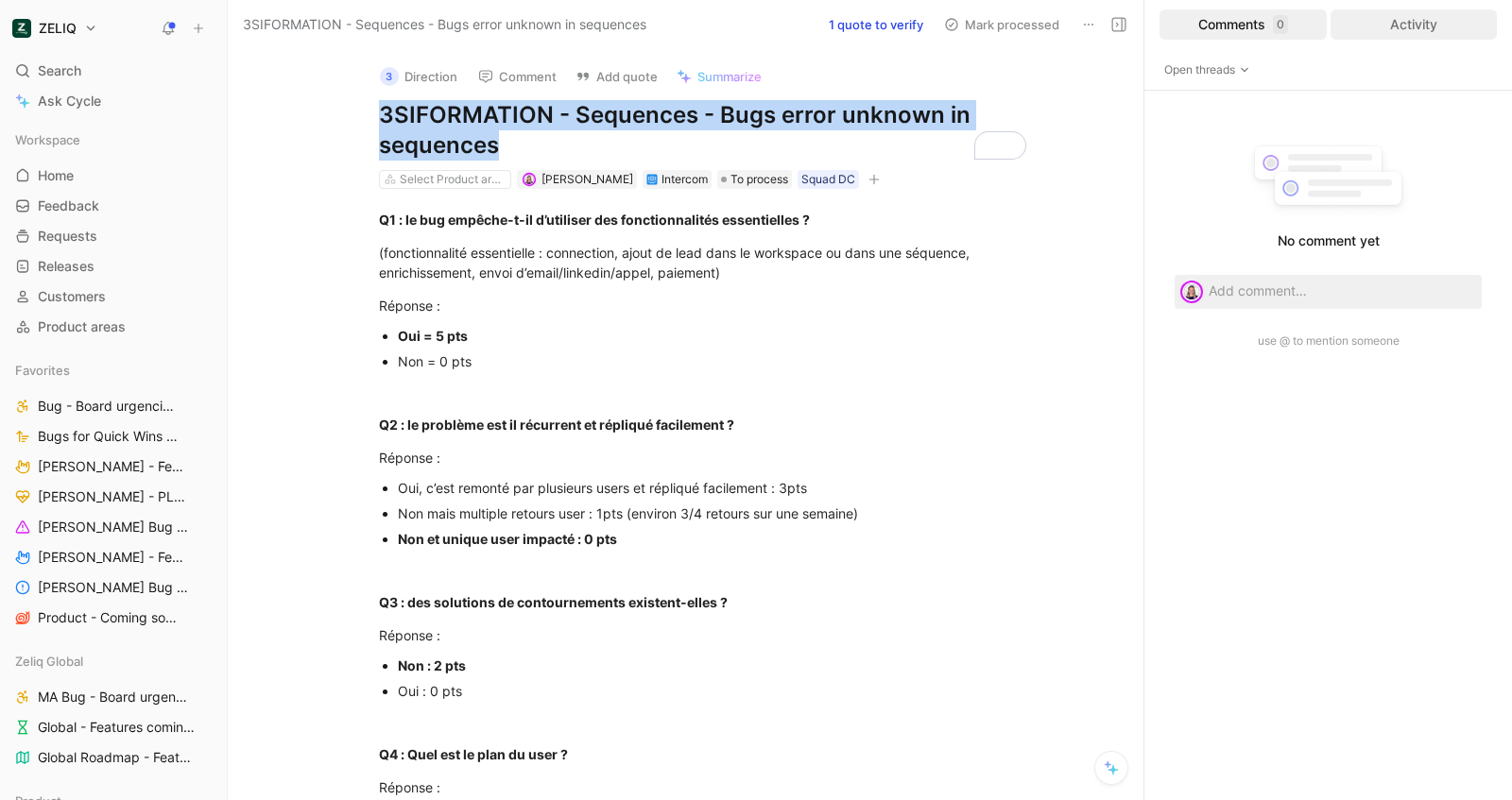 click on "Activity" at bounding box center (1414, 25) 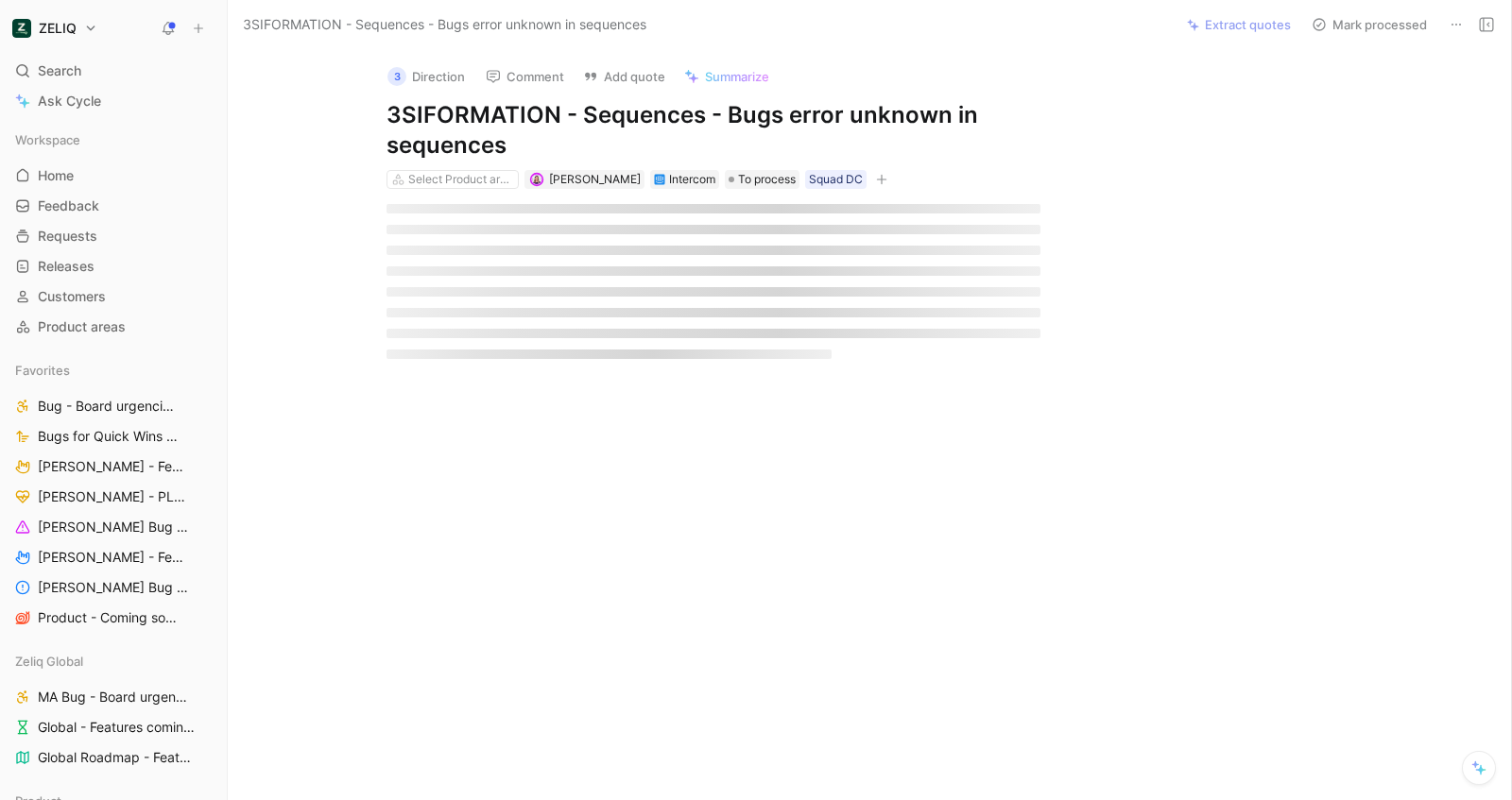 scroll, scrollTop: 0, scrollLeft: 0, axis: both 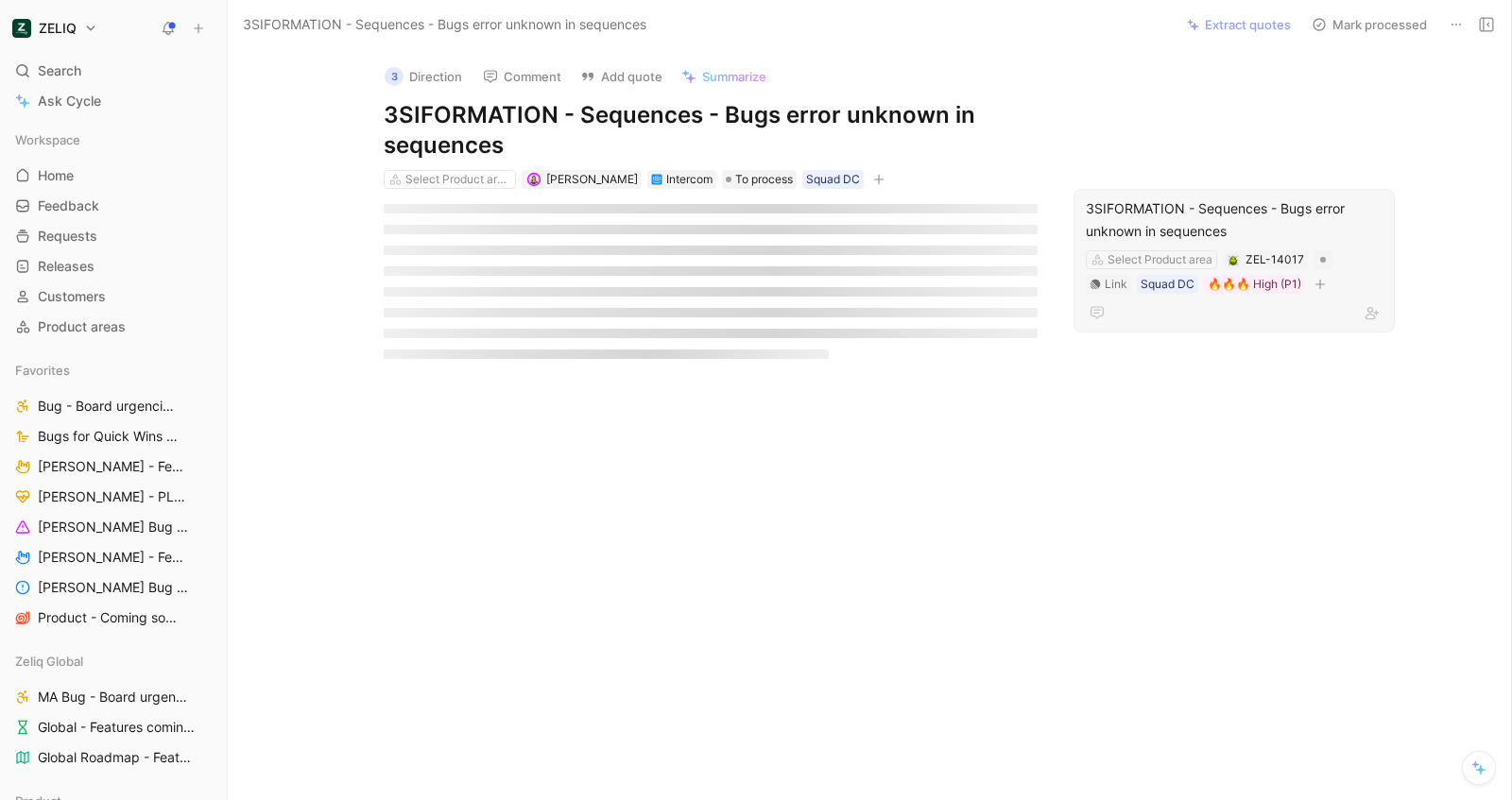 click on "3SIFORMATION - Sequences - Bugs error unknown in sequences" at bounding box center [1234, 220] 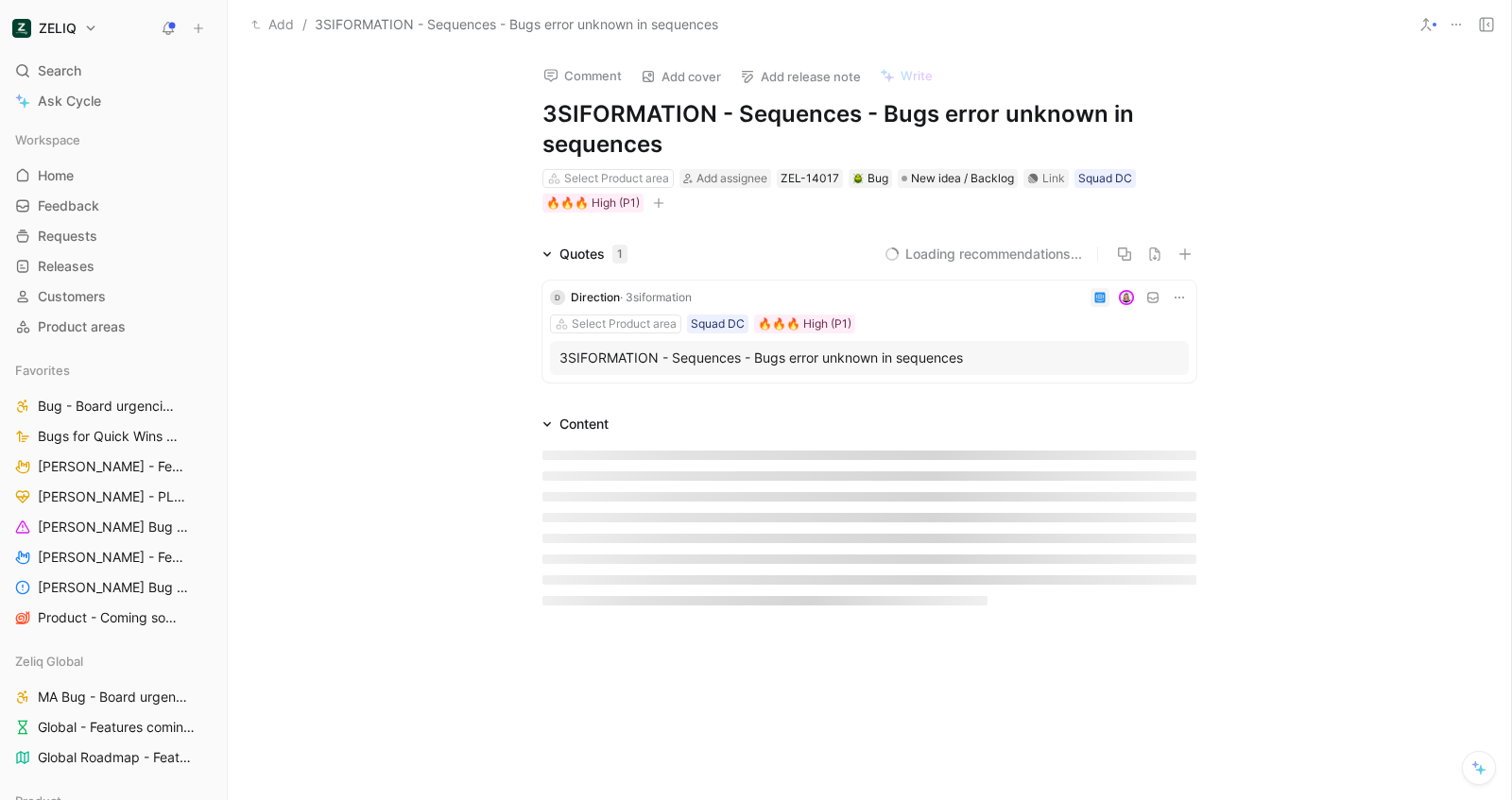 click on "Comment Add cover Add release note Write 3SIFORMATION - Sequences - Bugs error unknown in sequences Select Product area Add assignee ZEL-14017 Bug New idea / Backlog Link Squad DC 🔥🔥🔥 High (P1)" at bounding box center (869, 131) 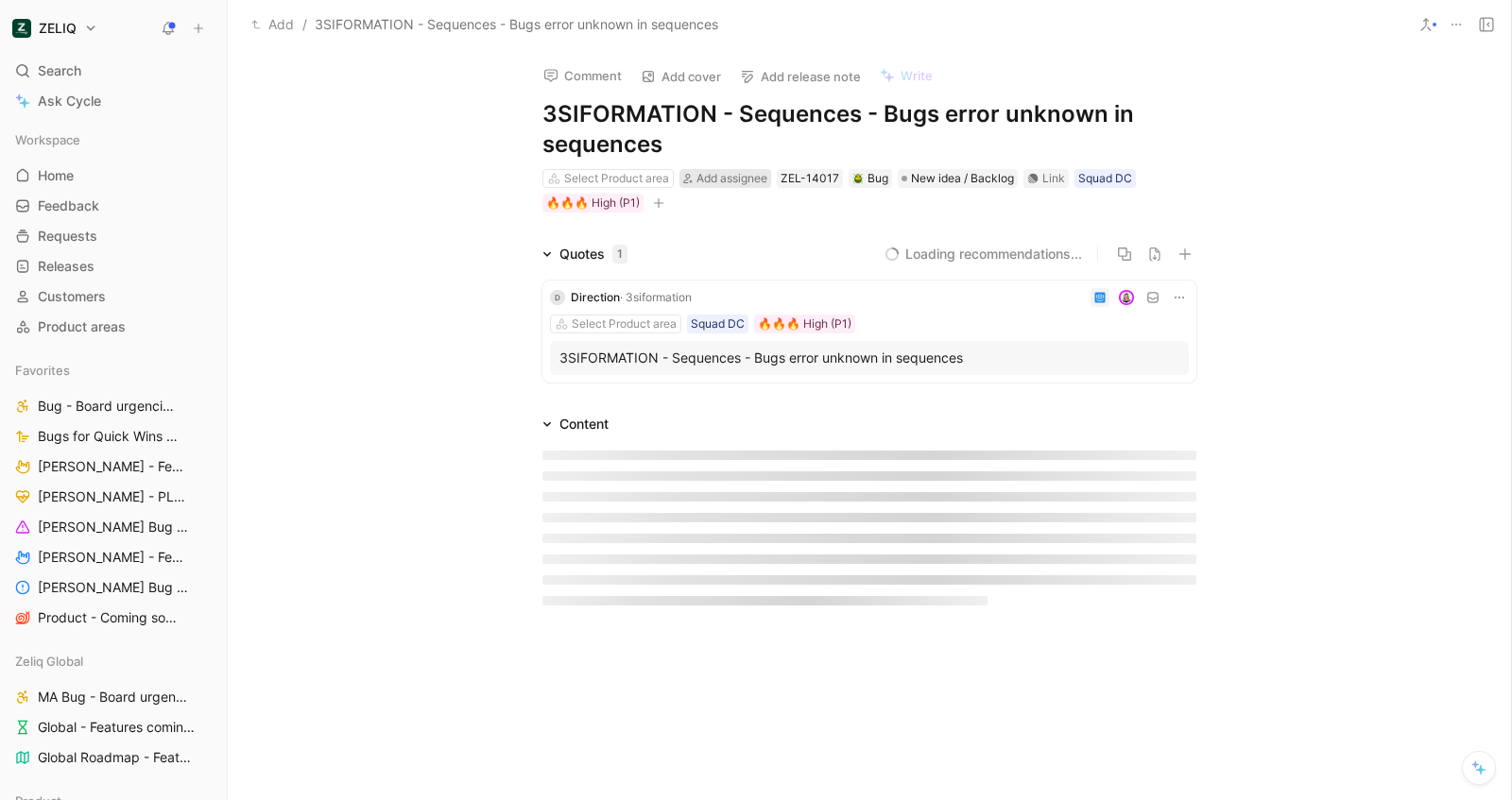 click on "Add assignee" at bounding box center (731, 178) 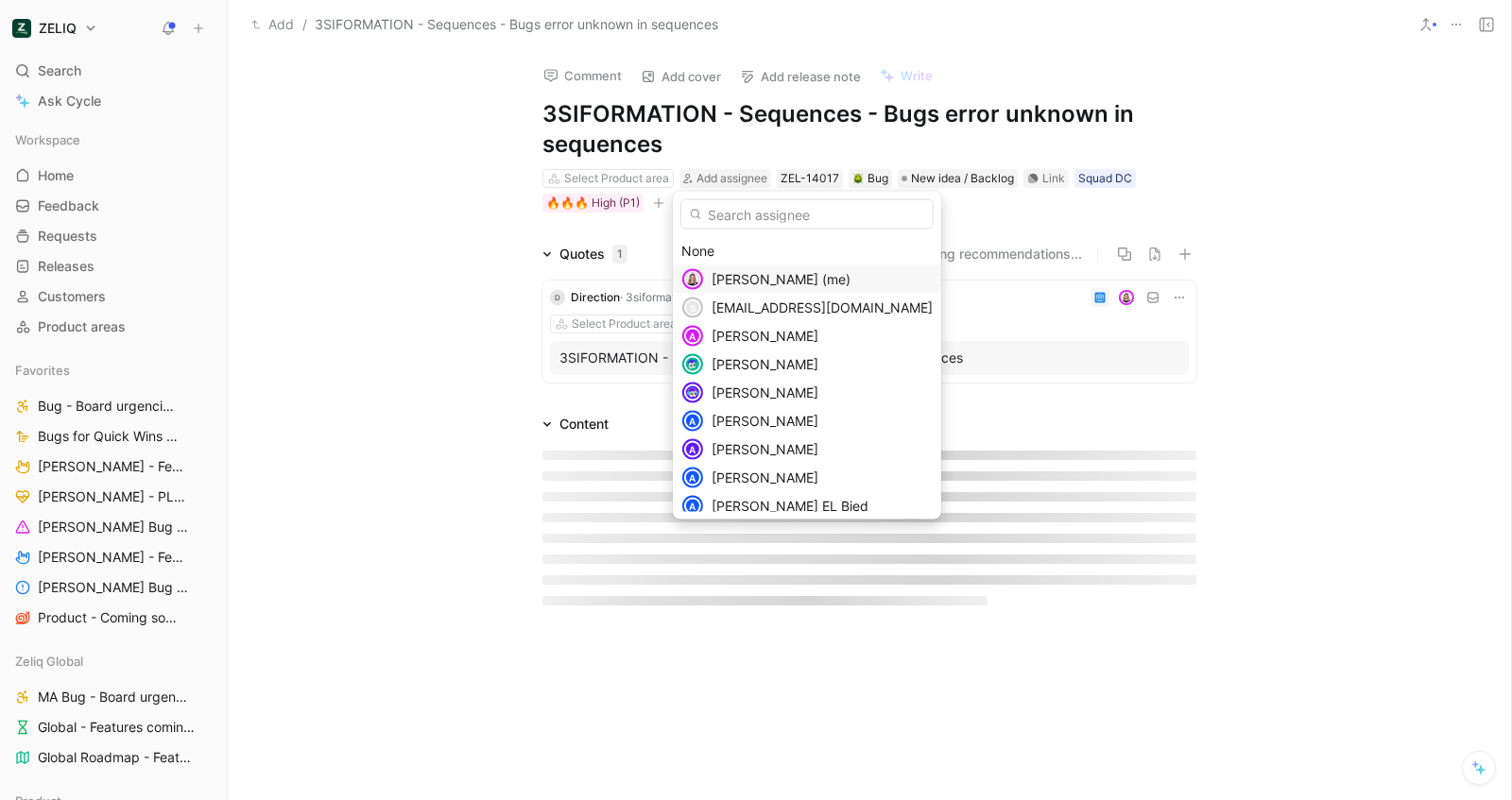 click on "[PERSON_NAME] (me)" at bounding box center (822, 280) 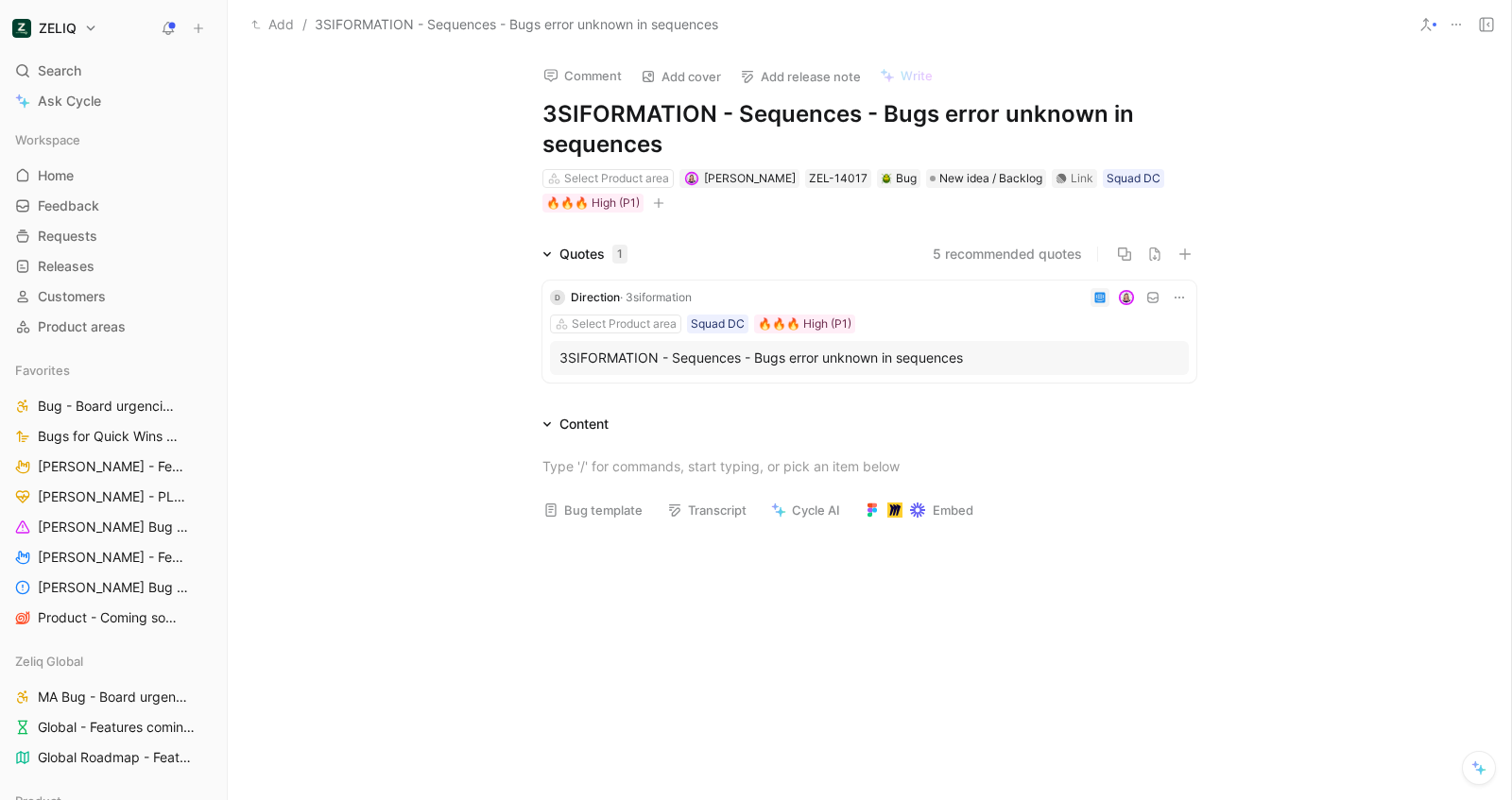 click on "ZELIQ Search ⌘ K Ask Cycle Workspace Home G then H Feedback G then F Requests G then R Releases G then L Customers Product areas Favorites Bug - Board urgencies Success Bugs for Quick Wins days  Success [PERSON_NAME] - Feedback customers Success [PERSON_NAME] - PLG feedbacks Success [PERSON_NAME] Bug - Board urgencies Success [PERSON_NAME] - Feedback customers Success [PERSON_NAME] Bug - Board urgencies Success Product - Coming soon Product Zeliq Global MA Bug - Board urgencies Global - Features coming soon Global Roadmap - Features Product Product - Analyses triage Doctypes without SQUAD Product - Discovery Product - Coming soon Inbox Product - Outcomes All insight by product areas Product Roadmap Current Sprint Feature pipeline Epics & Feature pipeline Product - GG GG Bugs for Quick Wins days  GG - VoC GG- Feedback users GG - Discovery GG - Bugs GG - Problems GG - Outcomes GG - Macro roadmap GG - Feature request GG - Priorization GG - Feature factory GG - Epic & features listing Product - Marvel MA Bugs for Quick Wins days" at bounding box center (113, 400) 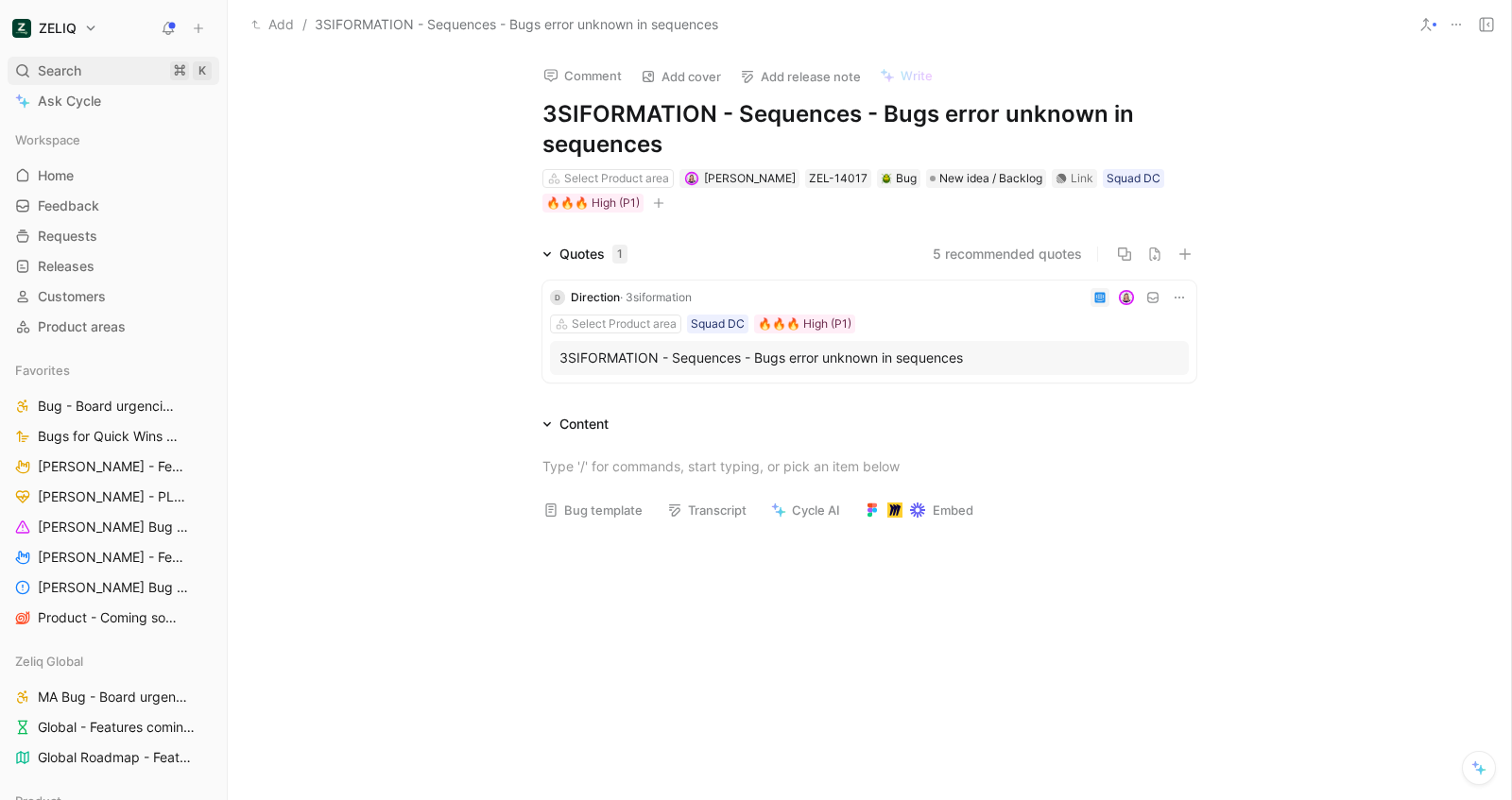 click on "Search ⌘ K" at bounding box center (113, 71) 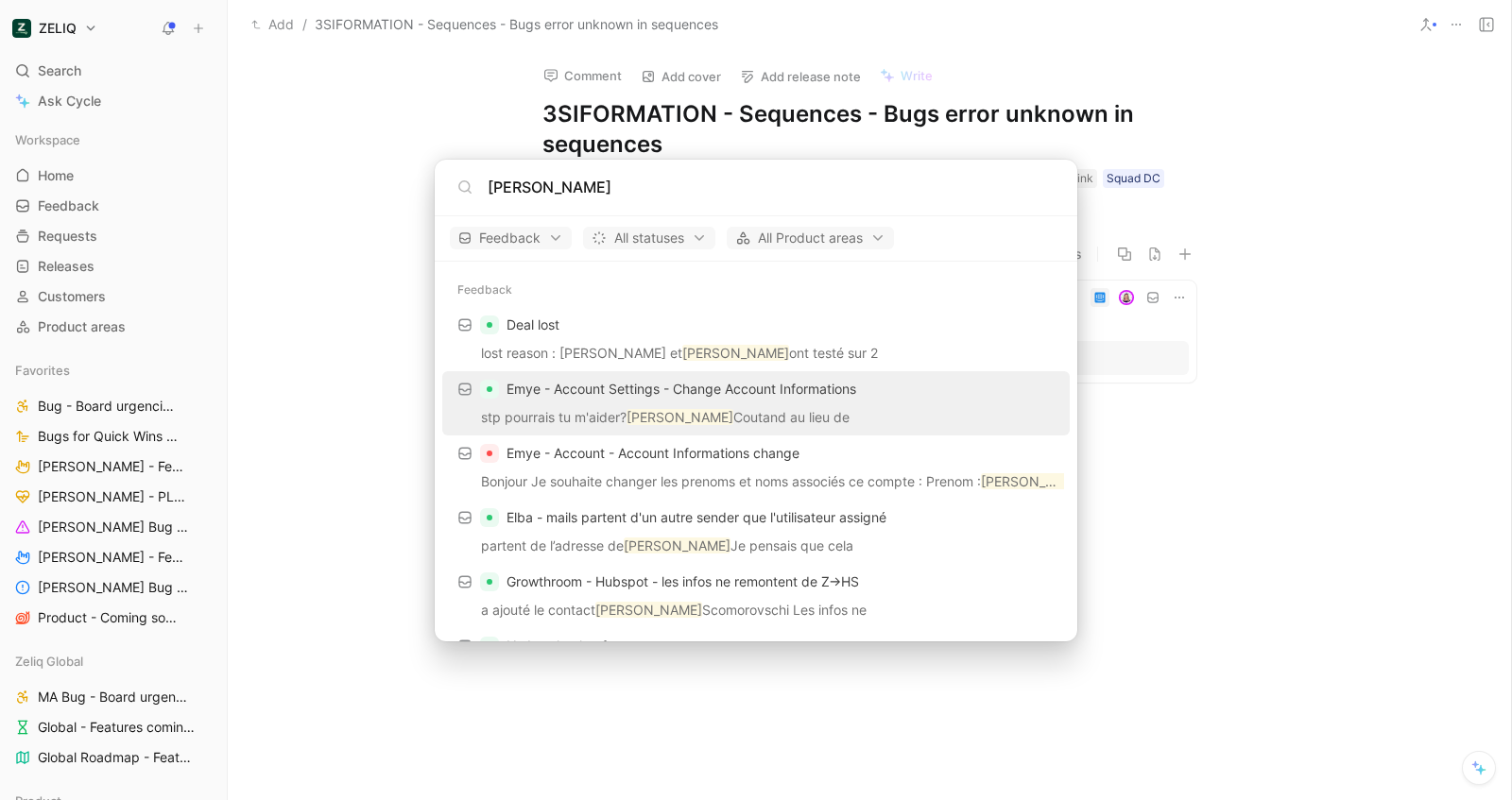 drag, startPoint x: 569, startPoint y: 187, endPoint x: 467, endPoint y: 165, distance: 104.34558 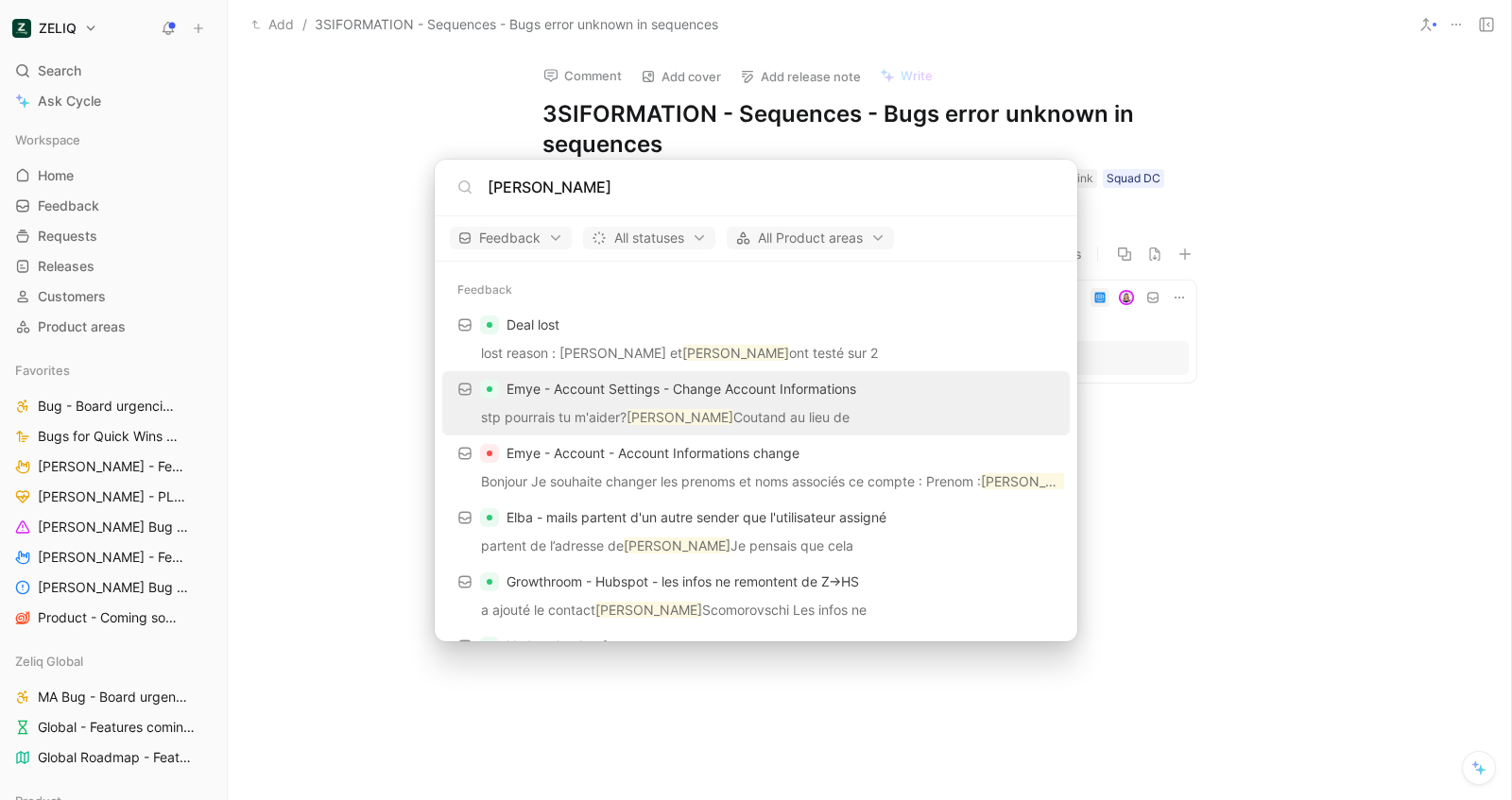 click on "[PERSON_NAME]" at bounding box center (756, 188) 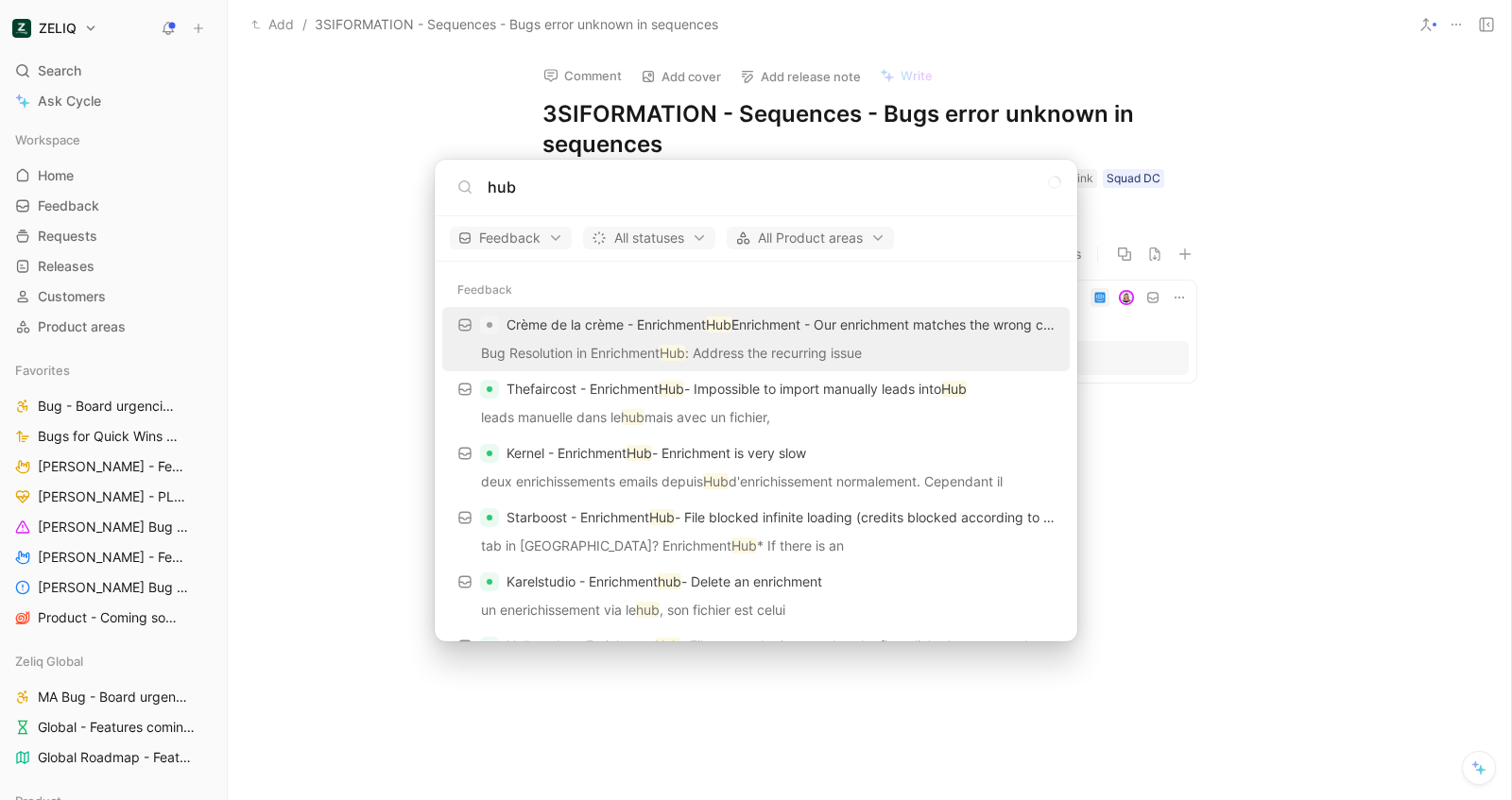 click on "hub" at bounding box center [771, 187] 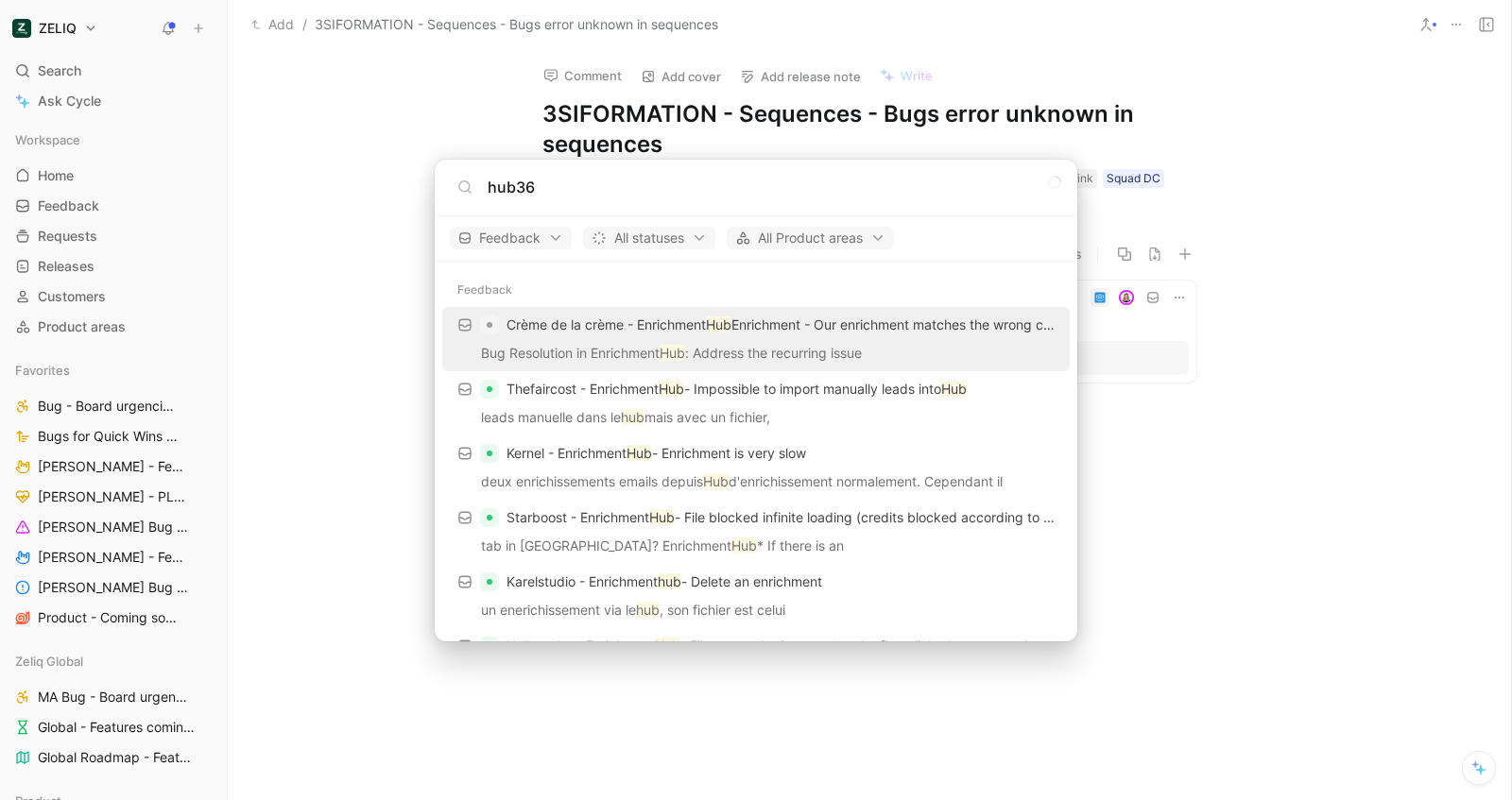 type on "hub362" 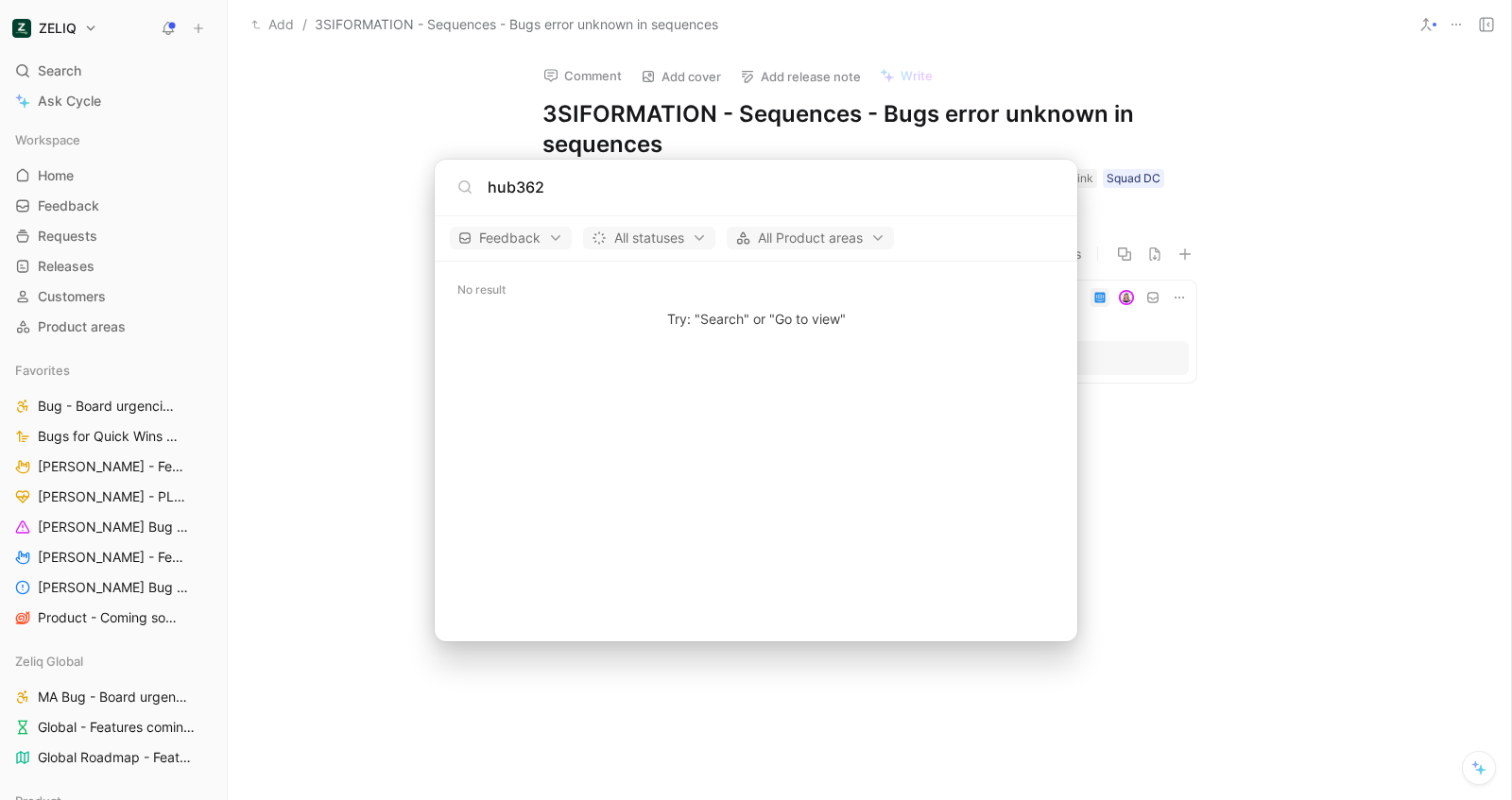 type 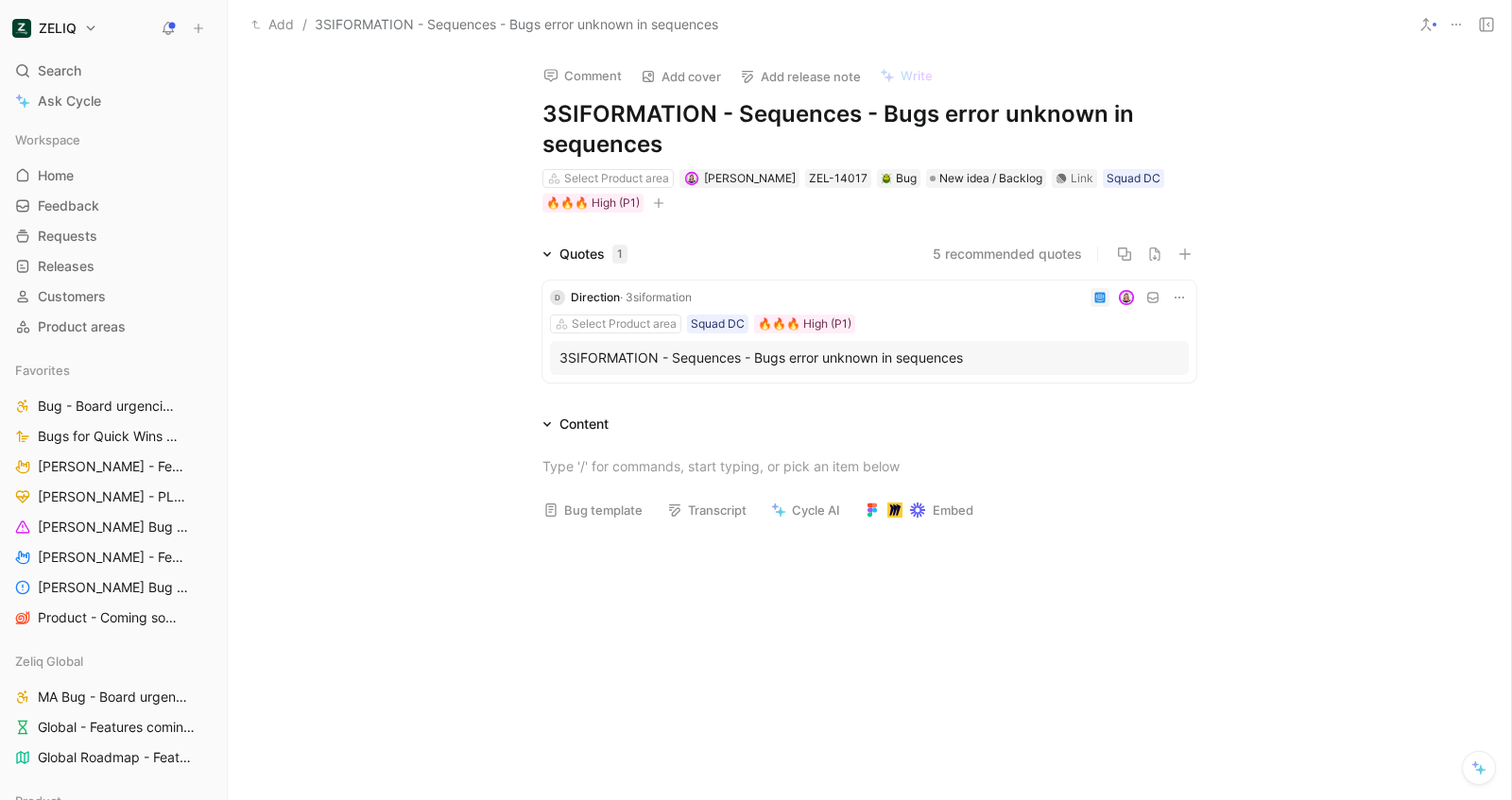 click on "ZELIQ Search ⌘ K Ask Cycle Workspace Home G then H Feedback G then F Requests G then R Releases G then L Customers Product areas Favorites Bug - Board urgencies Success Bugs for Quick Wins days  Success [PERSON_NAME] - Feedback customers Success [PERSON_NAME] - PLG feedbacks Success [PERSON_NAME] Bug - Board urgencies Success [PERSON_NAME] - Feedback customers Success [PERSON_NAME] Bug - Board urgencies Success Product - Coming soon Product Zeliq Global MA Bug - Board urgencies Global - Features coming soon Global Roadmap - Features Product Product - Analyses triage Doctypes without SQUAD Product - Discovery Product - Coming soon Inbox Product - Outcomes All insight by product areas Product Roadmap Current Sprint Feature pipeline Epics & Feature pipeline Product - GG GG Bugs for Quick Wins days  GG - VoC GG- Feedback users GG - Discovery GG - Bugs GG - Problems GG - Outcomes GG - Macro roadmap GG - Feature request GG - Priorization GG - Feature factory GG - Epic & features listing Product - Marvel VoC - Marvel /" at bounding box center [756, 400] 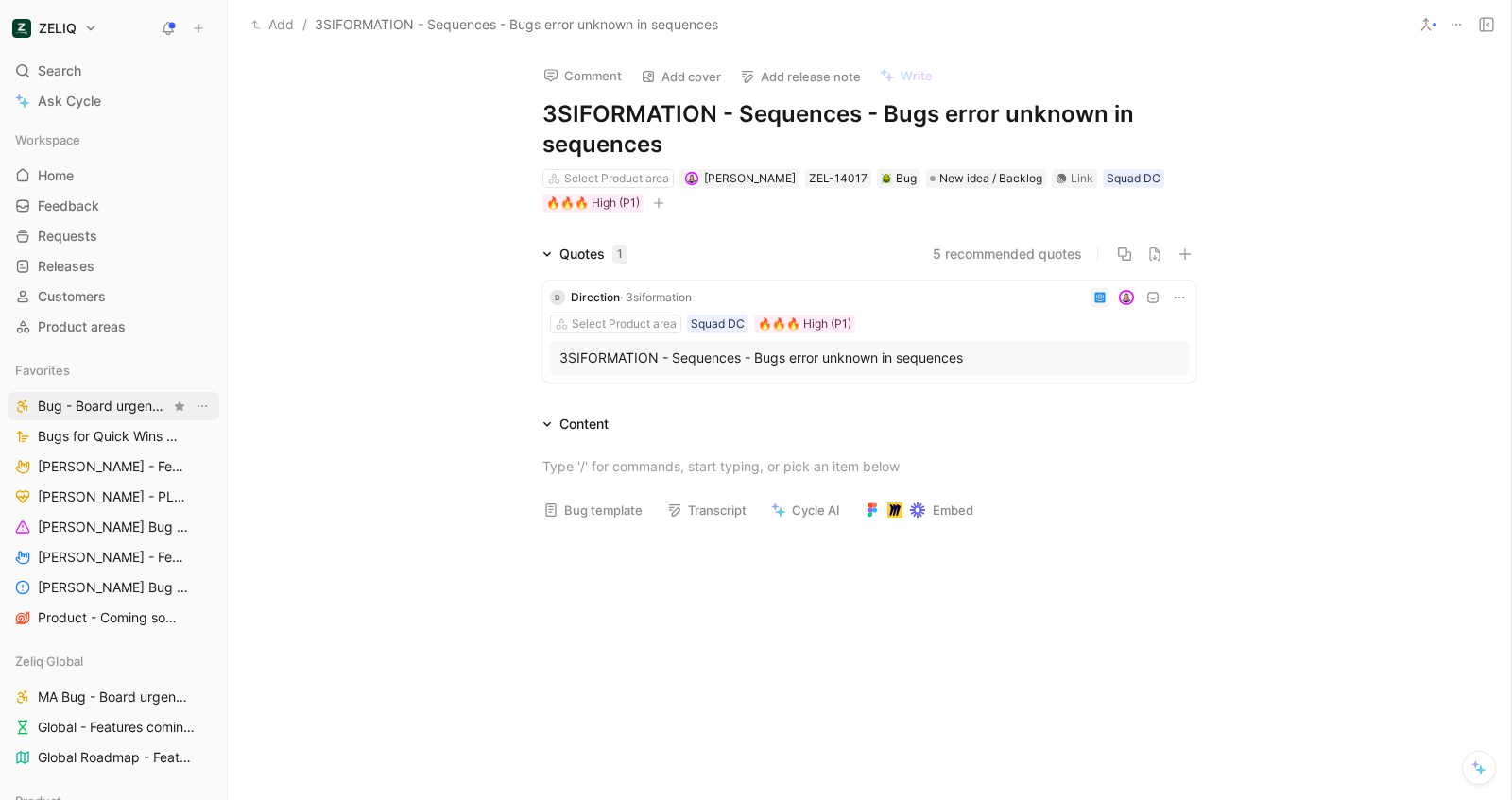 click on "Bug - Board urgencies Success" at bounding box center (104, 406) 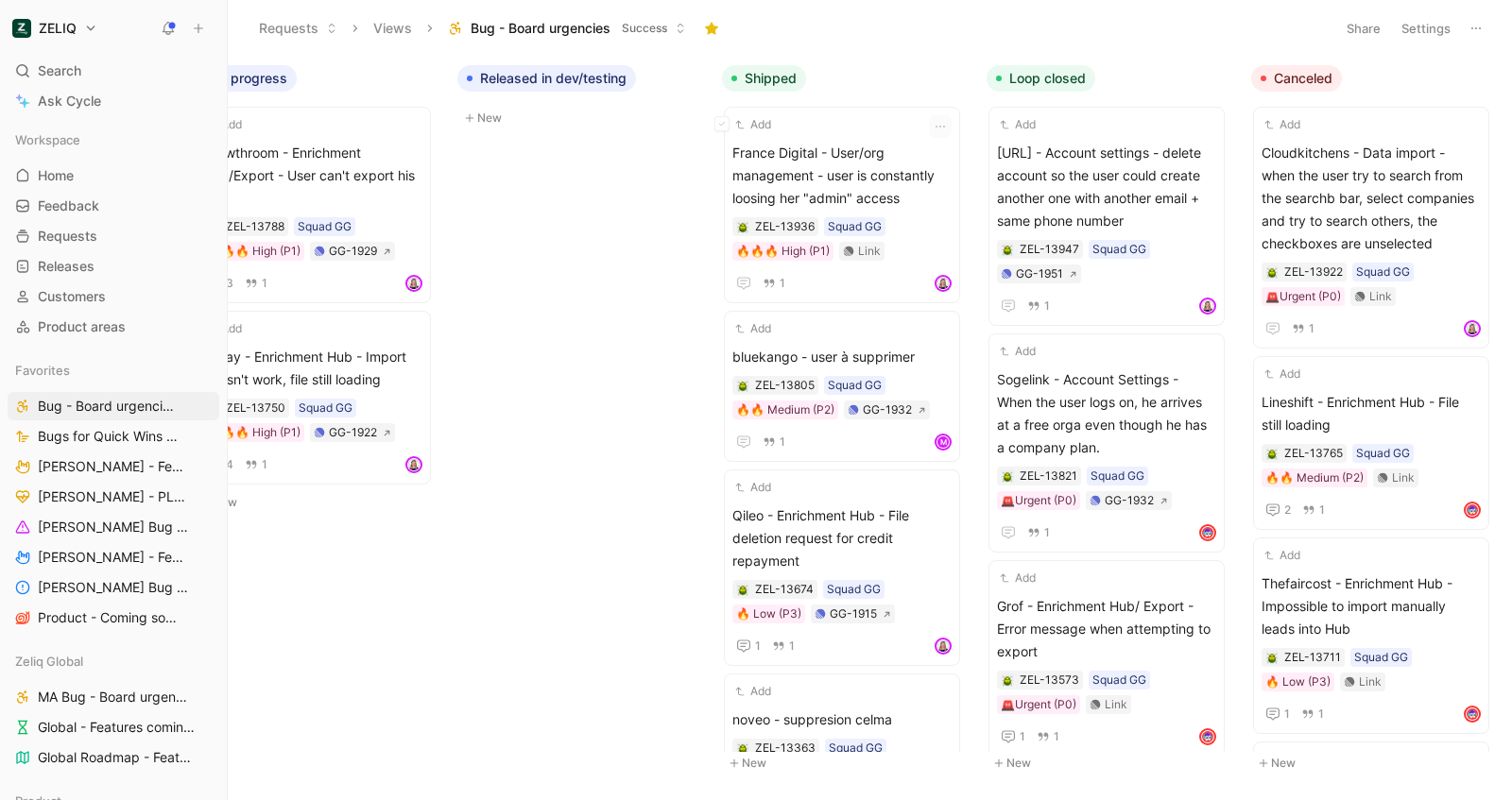scroll, scrollTop: 0, scrollLeft: 591, axis: horizontal 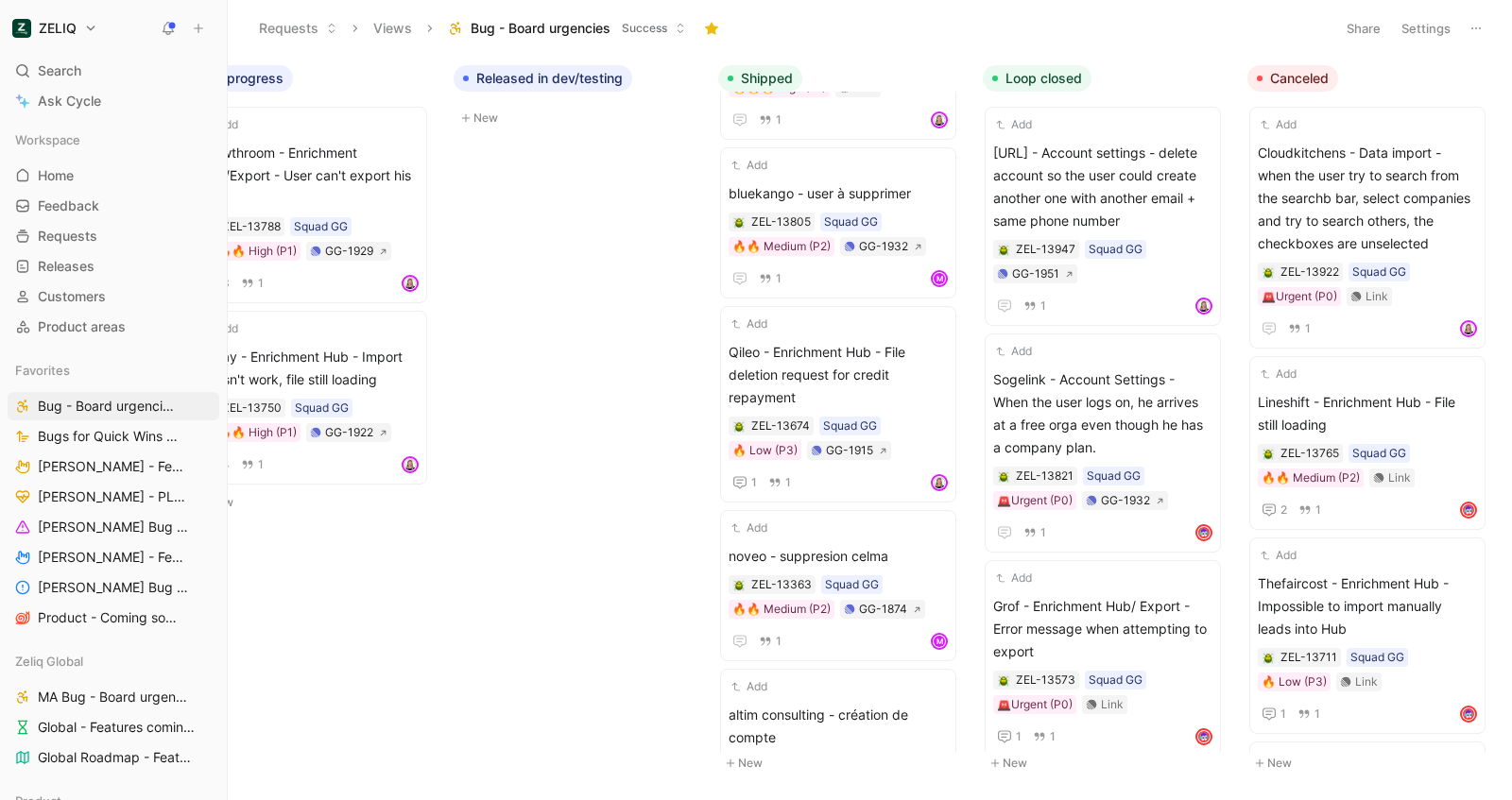click on "Settings" at bounding box center [1426, 28] 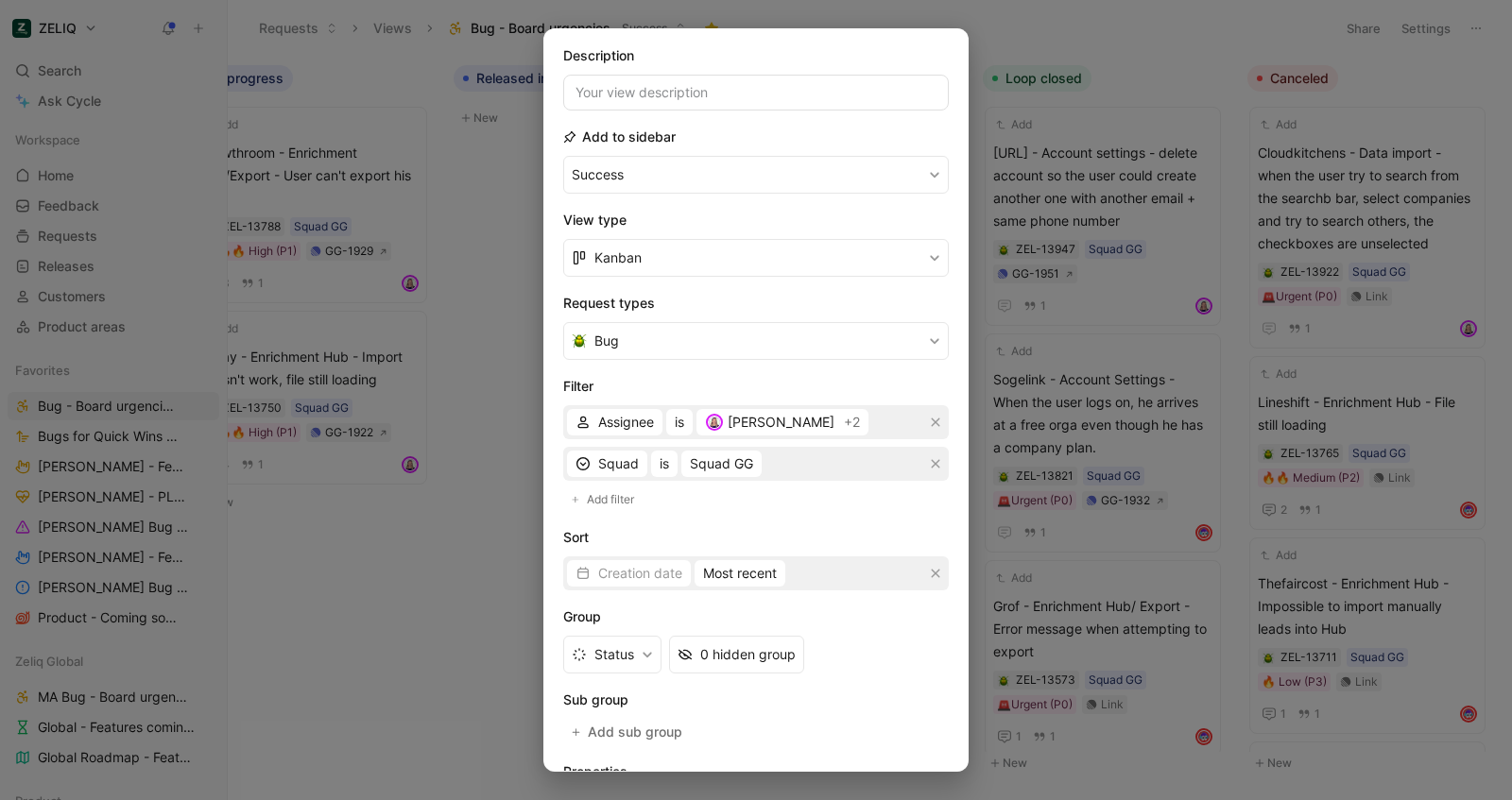 scroll, scrollTop: 128, scrollLeft: 0, axis: vertical 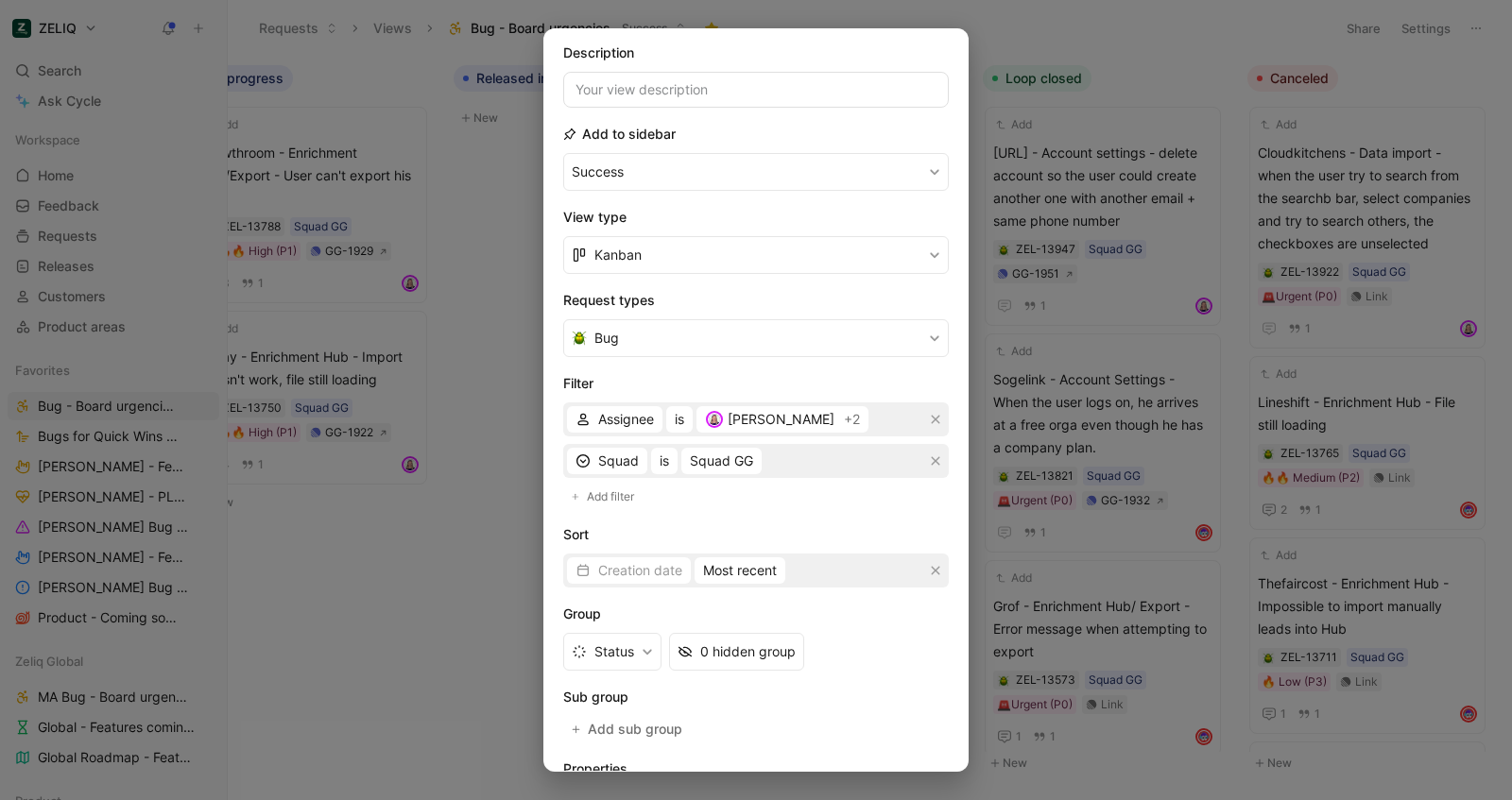 click at bounding box center (756, 400) 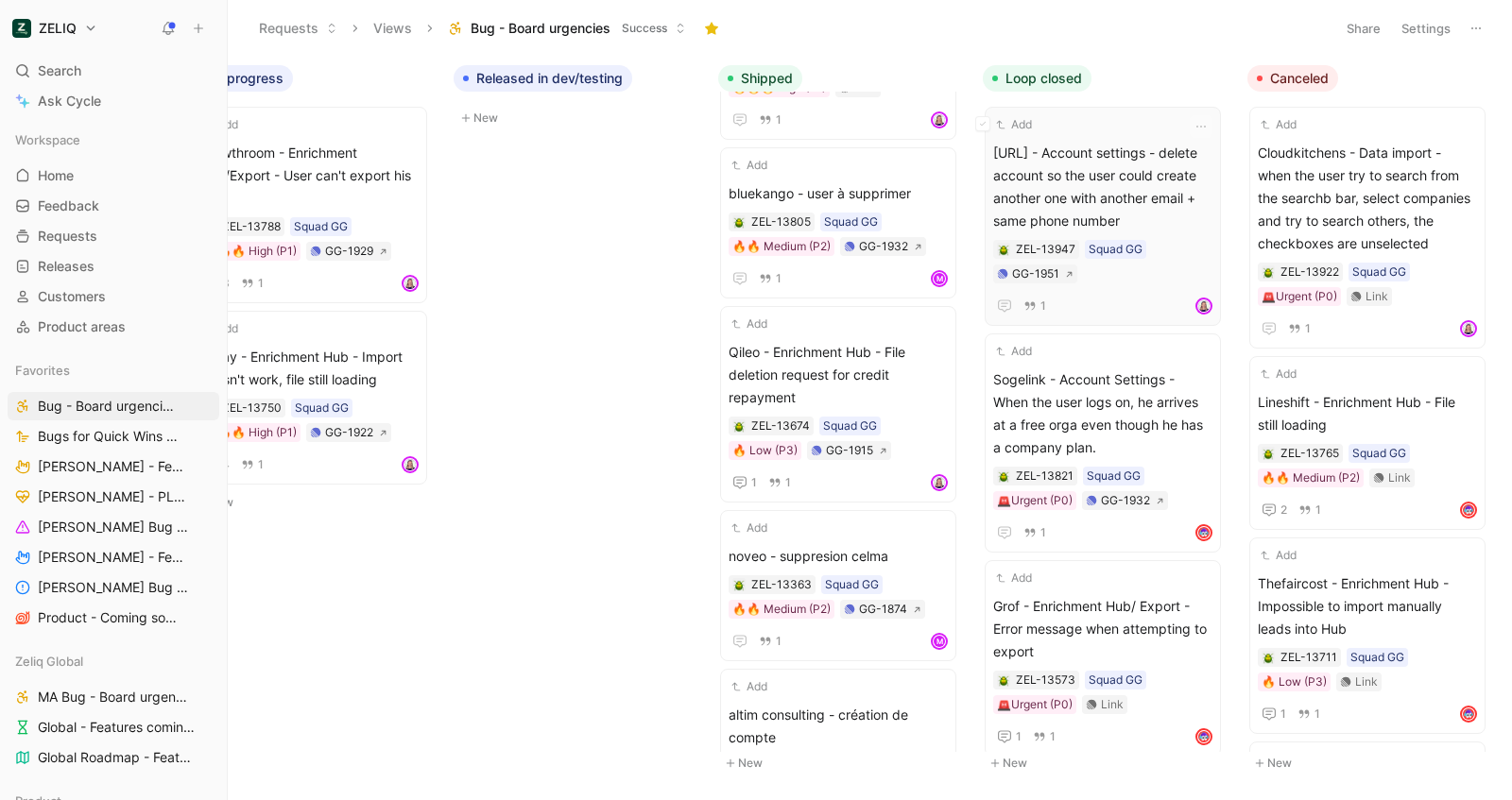 click on "[URL] - Account settings - delete account so the user could create another one with another email + same phone number" at bounding box center [1103, 187] 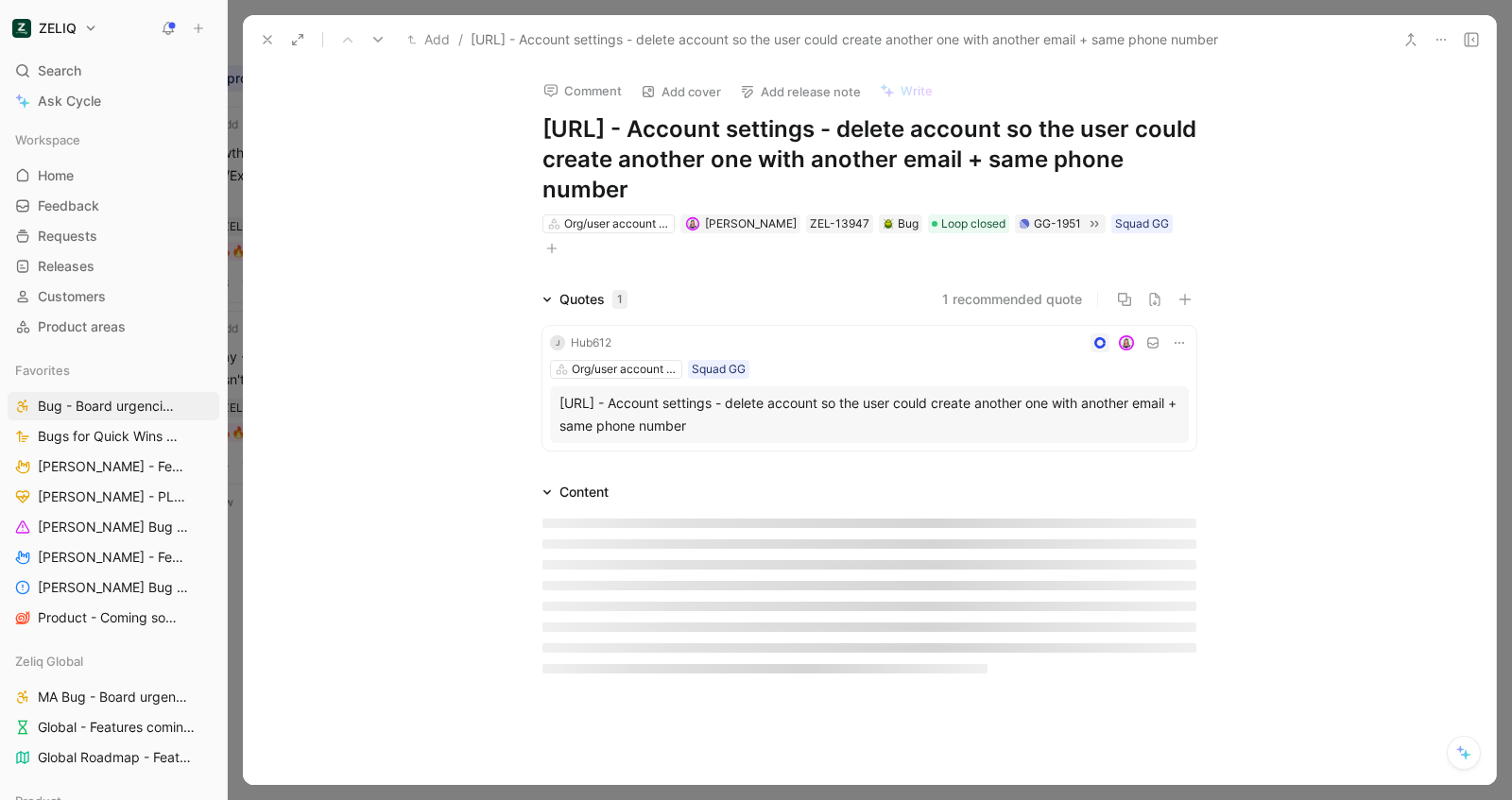 click on "J Hub612 Org/user account management Squad GG [URL] - Account settings - delete account so the user could create another one with another email + same phone number" at bounding box center [869, 388] 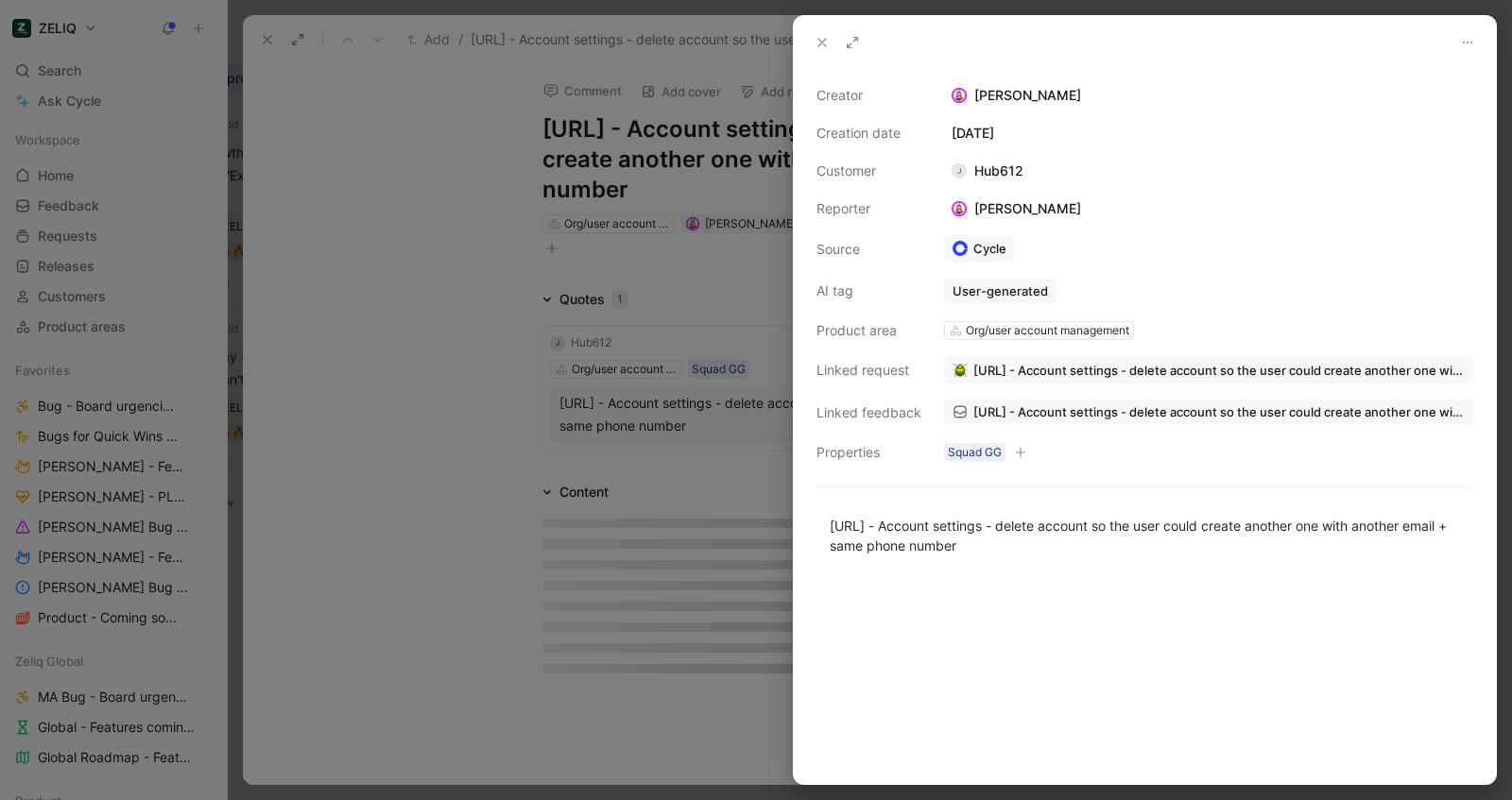 click at bounding box center (1144, 680) 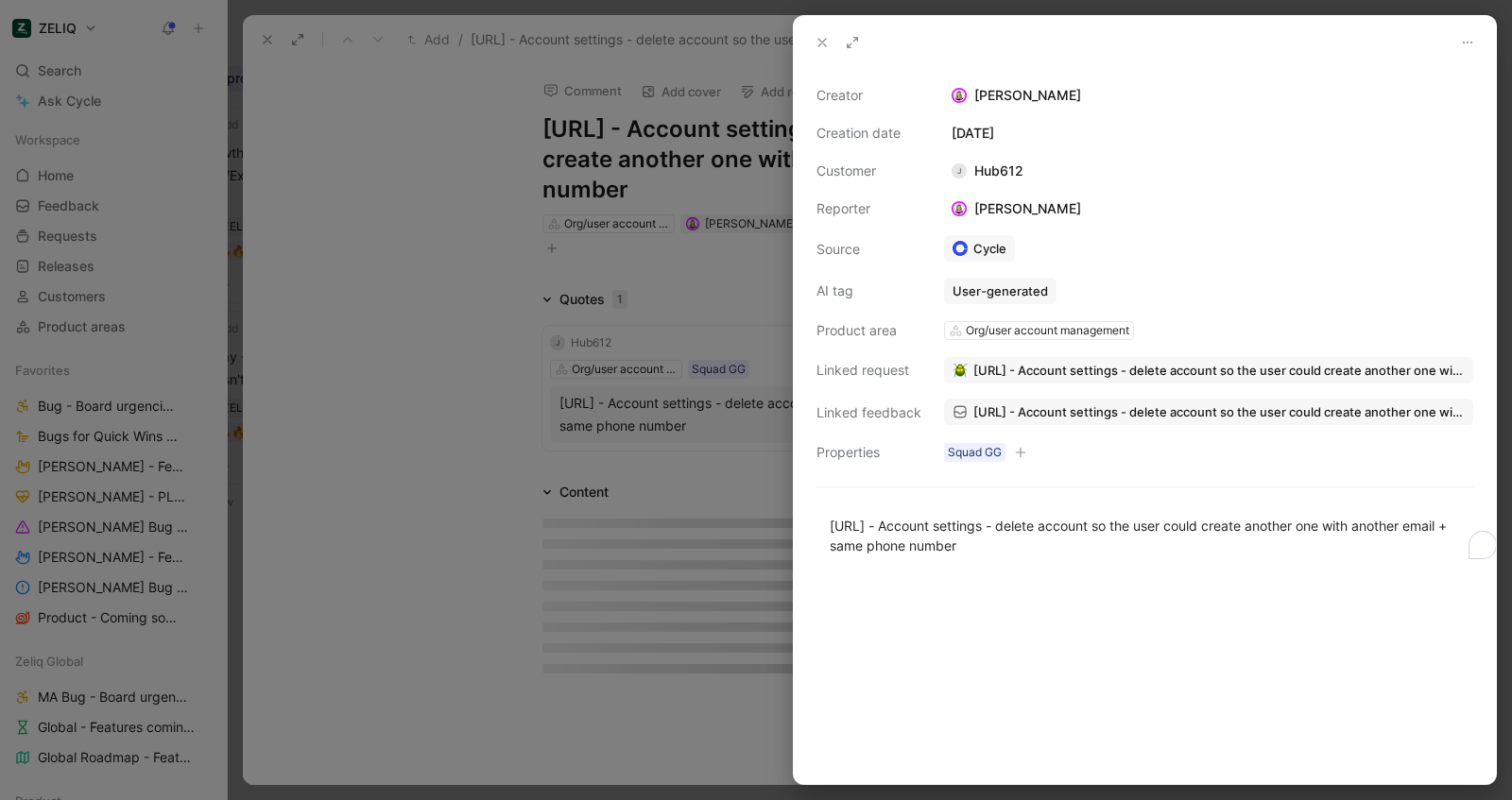click on "[URL] - Account settings - delete account so the user could create another one with another email + same phone number" at bounding box center [1219, 412] 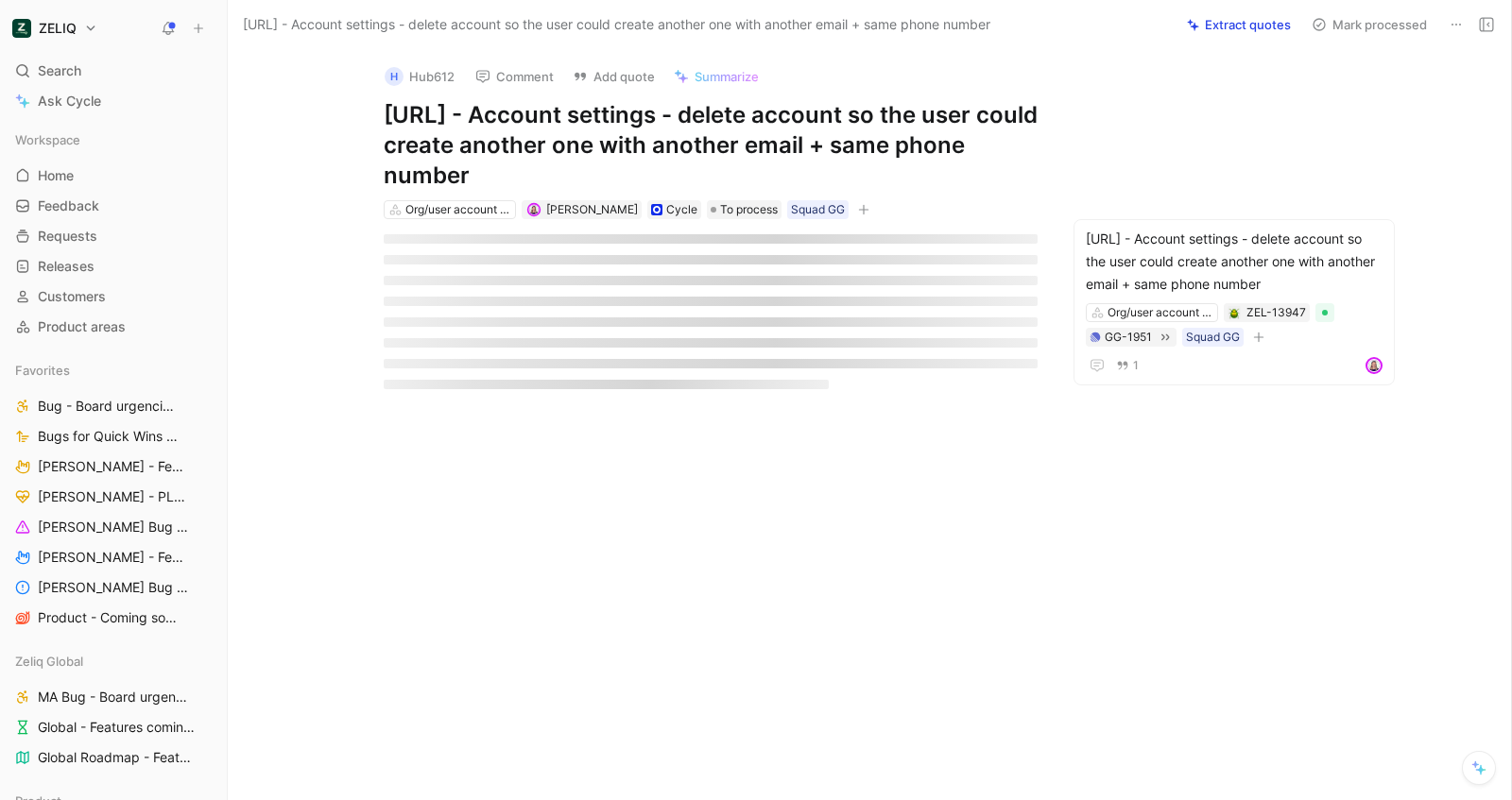 click at bounding box center [711, 322] 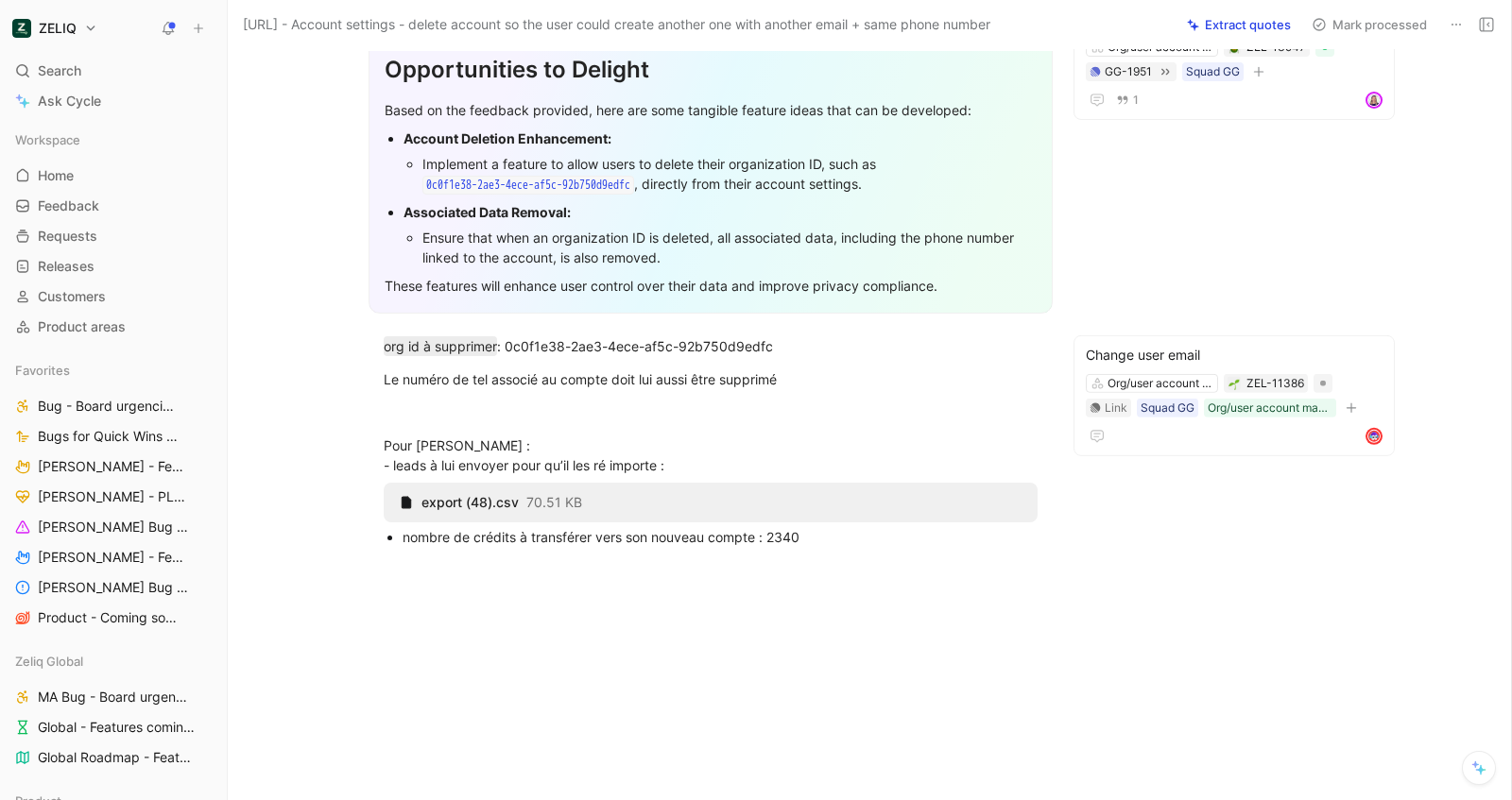 scroll, scrollTop: 267, scrollLeft: 0, axis: vertical 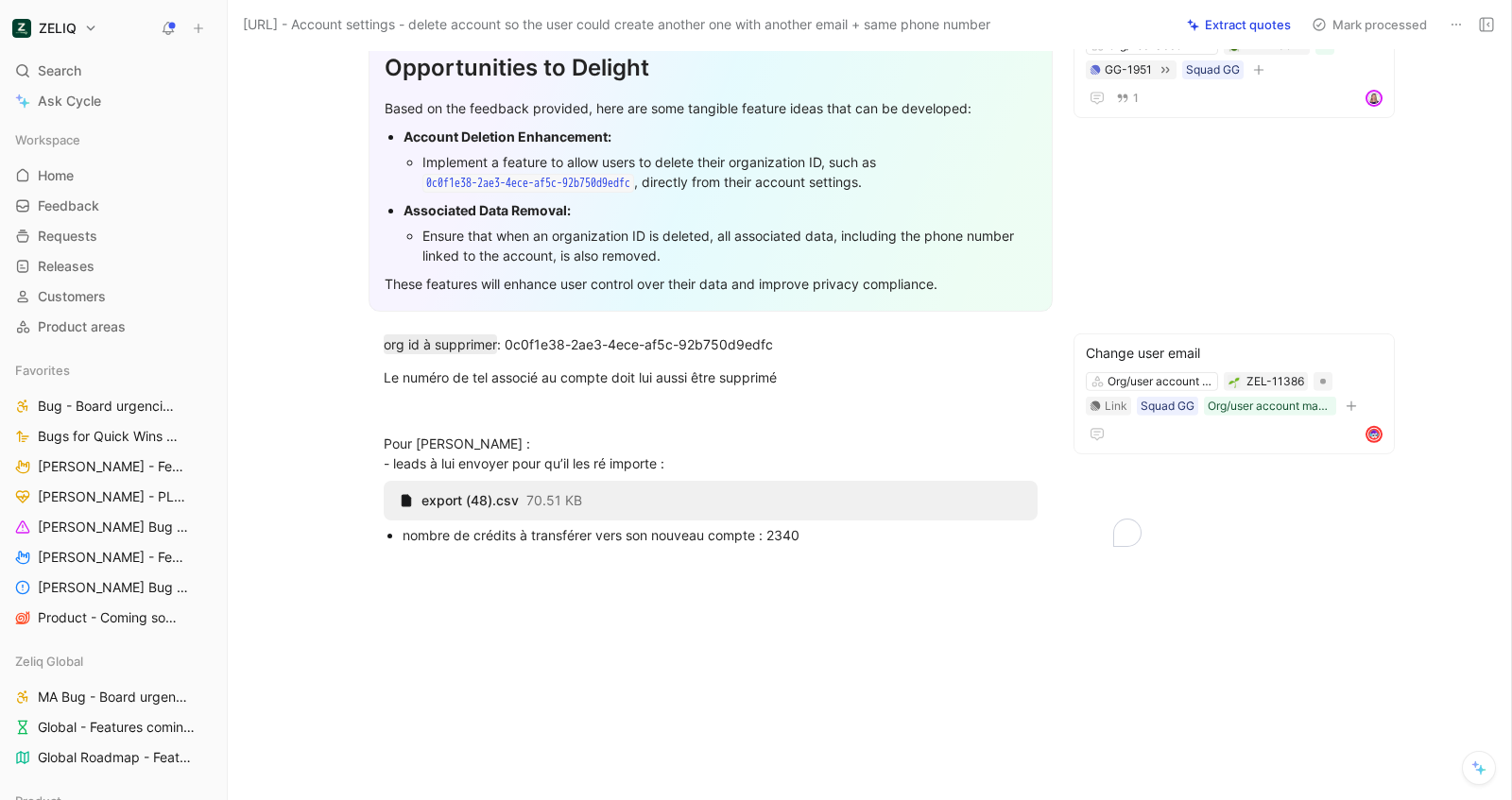click on "nombre de crédits à transférer vers son nouveau compte : 2340" at bounding box center [720, 535] 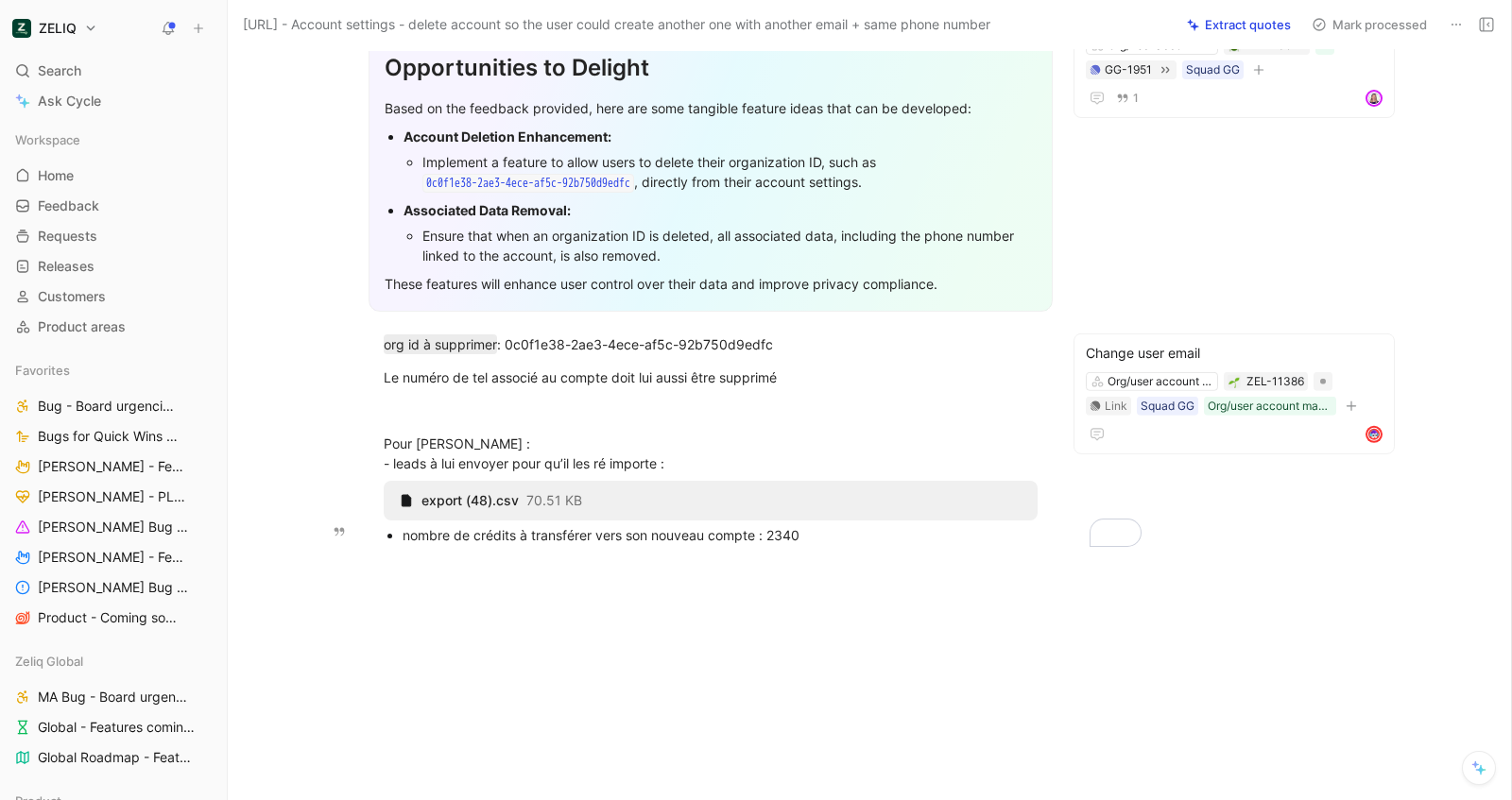 click on "nombre de crédits à transférer vers son nouveau compte : 2340" at bounding box center (720, 535) 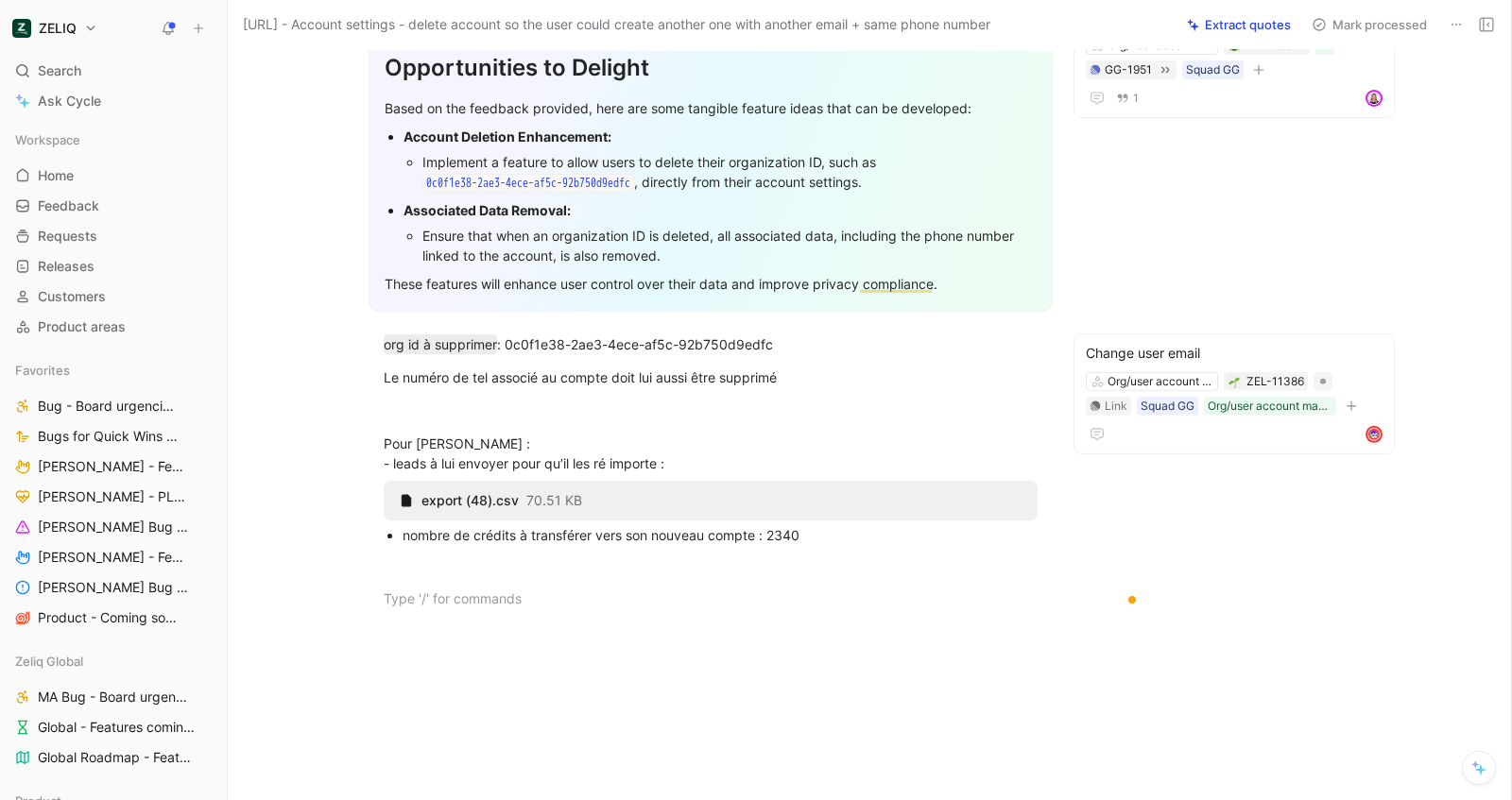 type 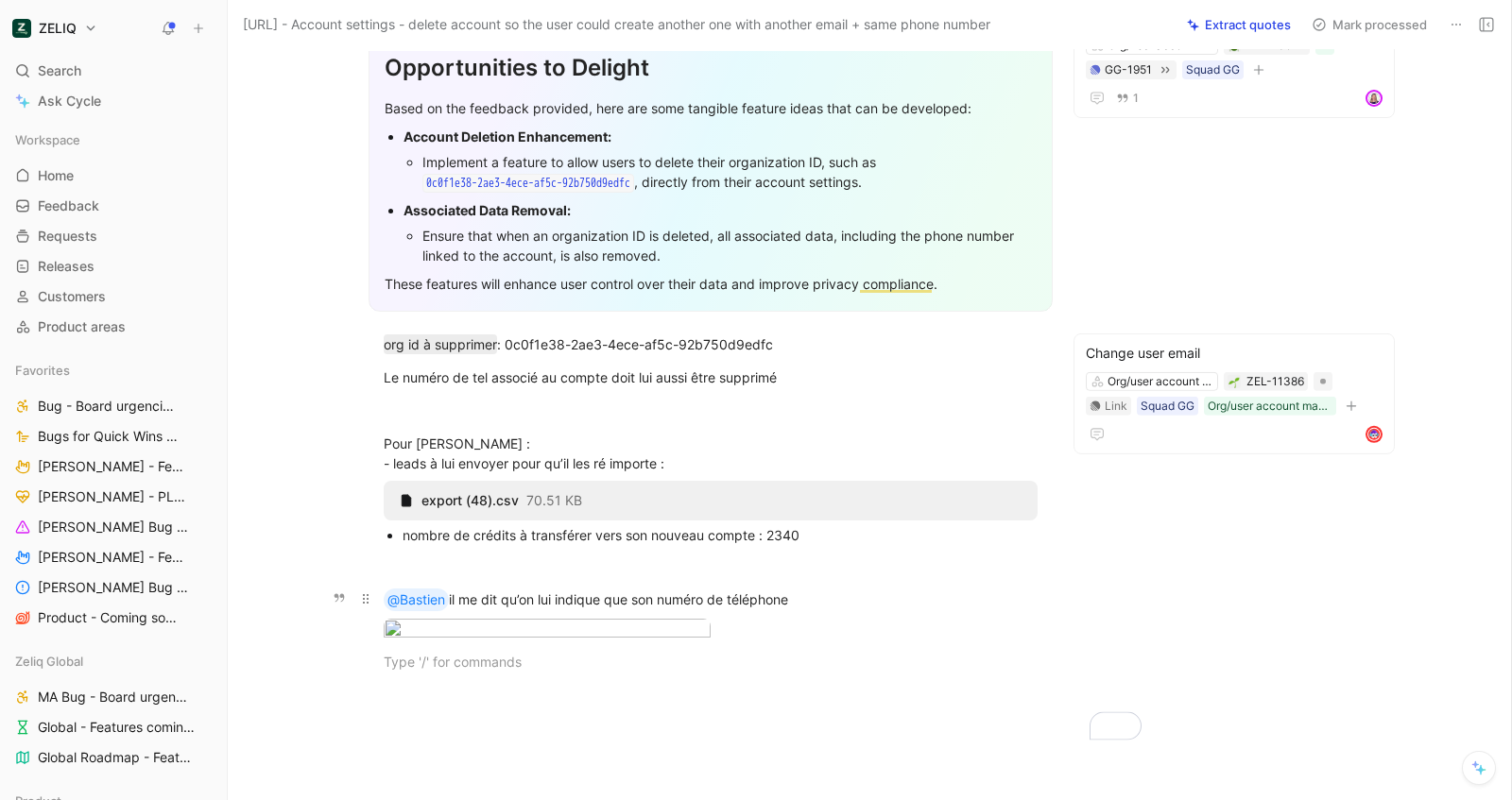 click on "@Bastien  il me dit qu’on lui indique que son numéro de téléphone" at bounding box center [711, 600] 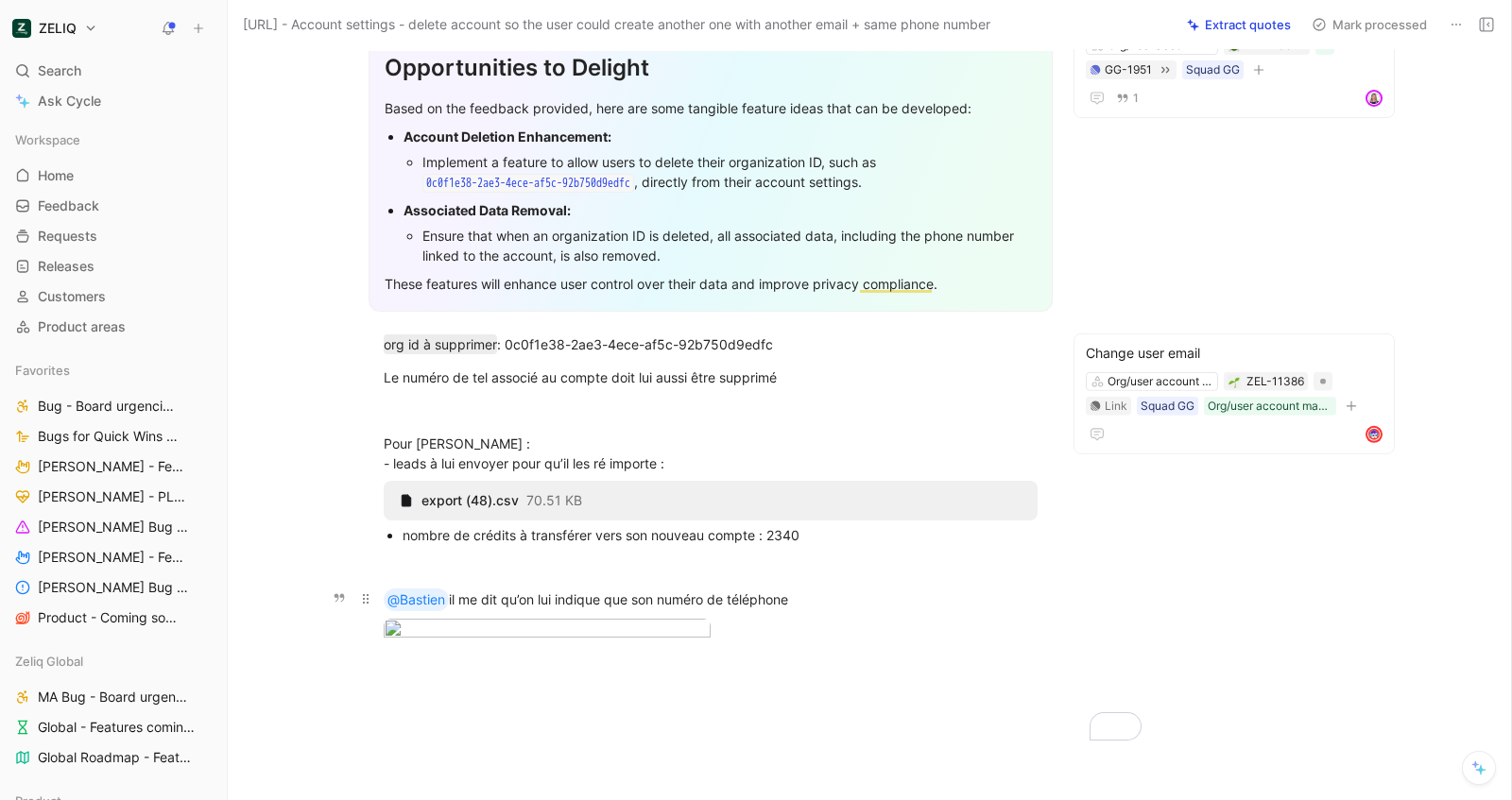 click on "@Bastien  il me dit qu’on lui indique que son numéro de téléphone" at bounding box center [711, 600] 